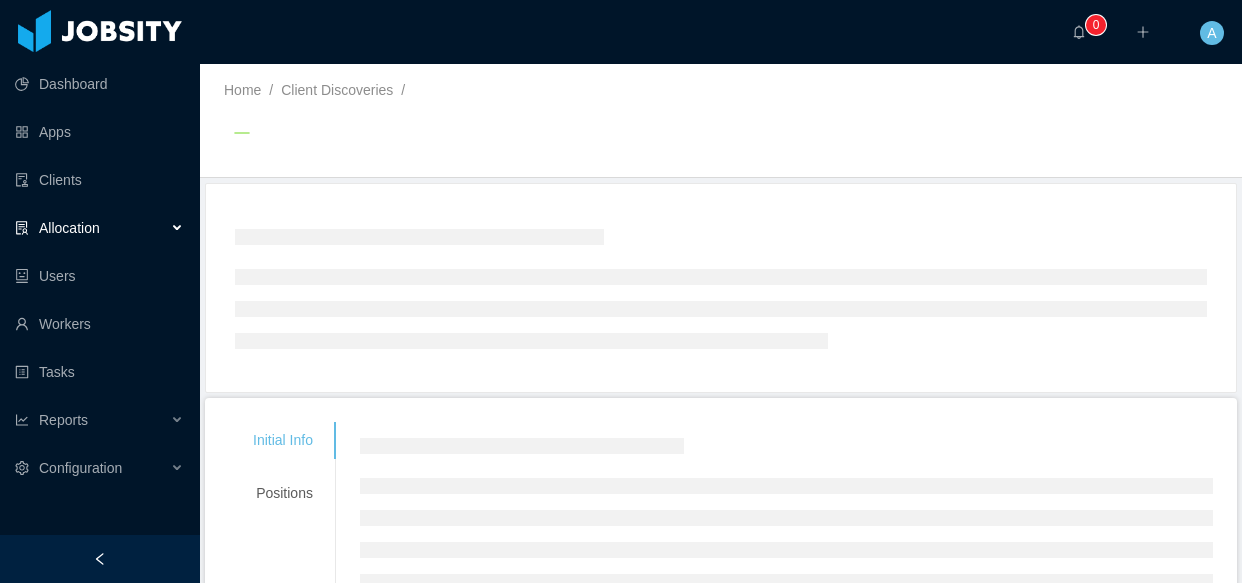scroll, scrollTop: 0, scrollLeft: 0, axis: both 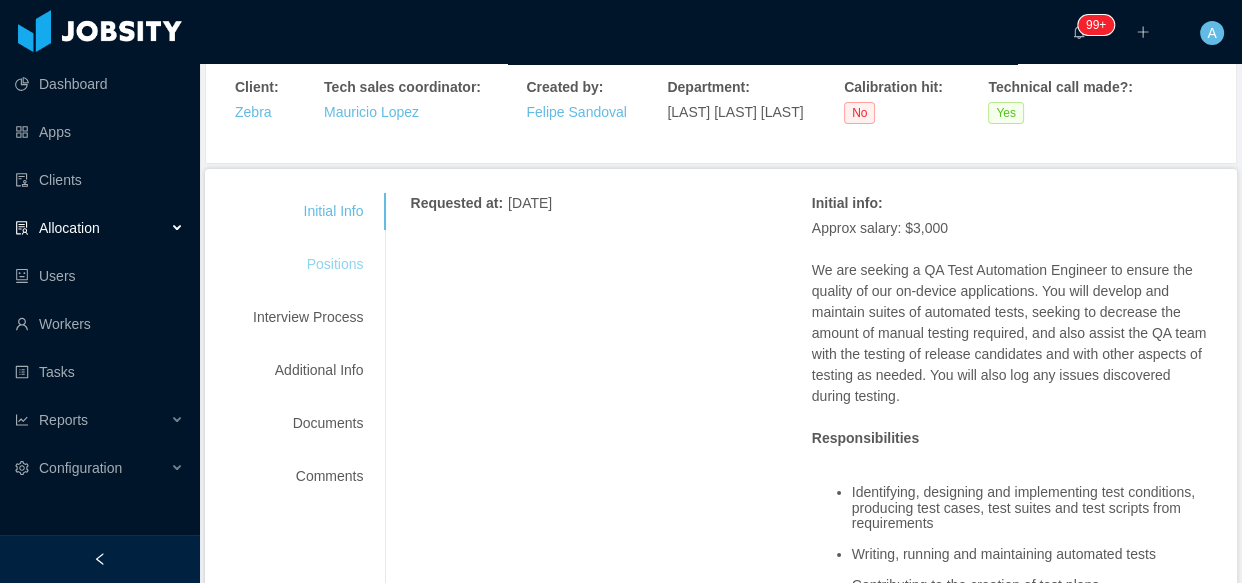 click on "Positions" at bounding box center [308, 264] 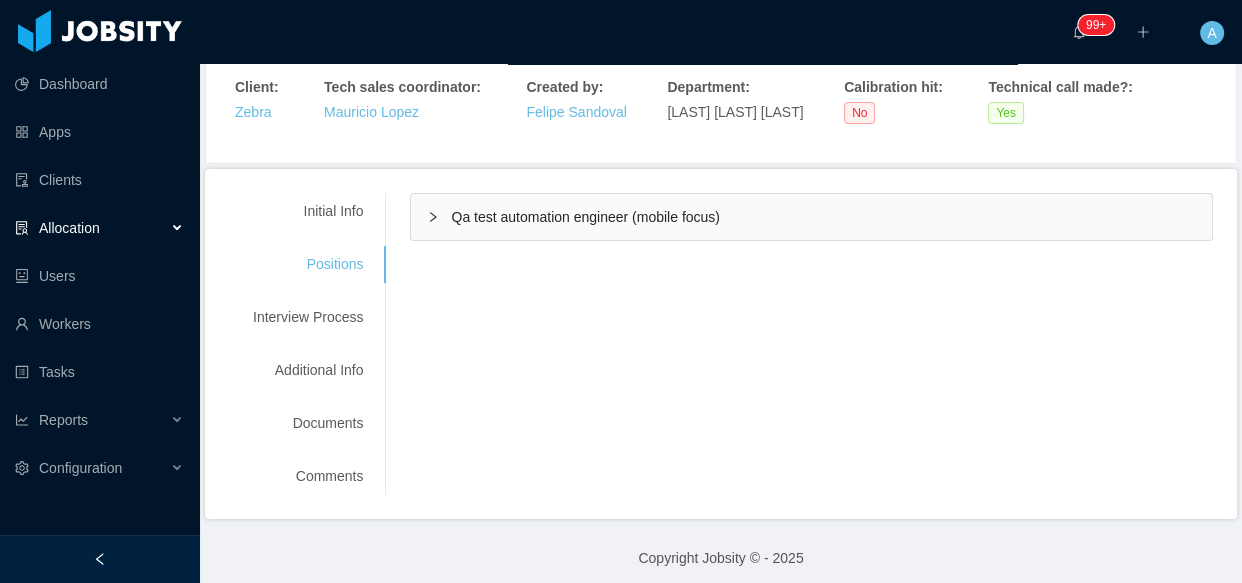click on "Qa test automation engineer (mobile focus)" at bounding box center [811, 217] 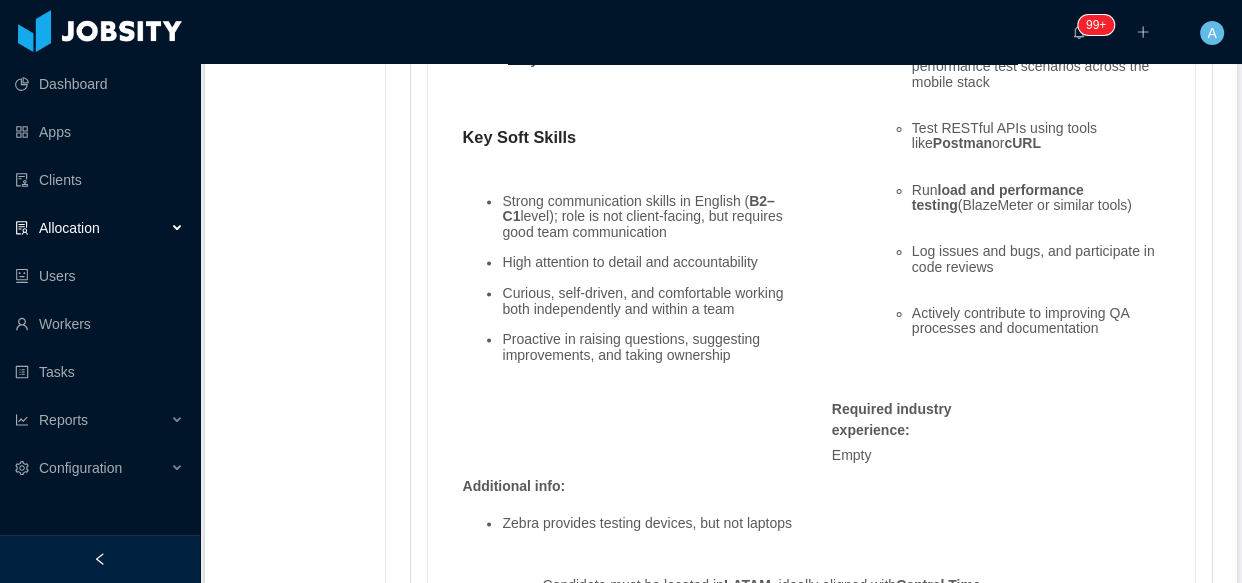 scroll, scrollTop: 2456, scrollLeft: 0, axis: vertical 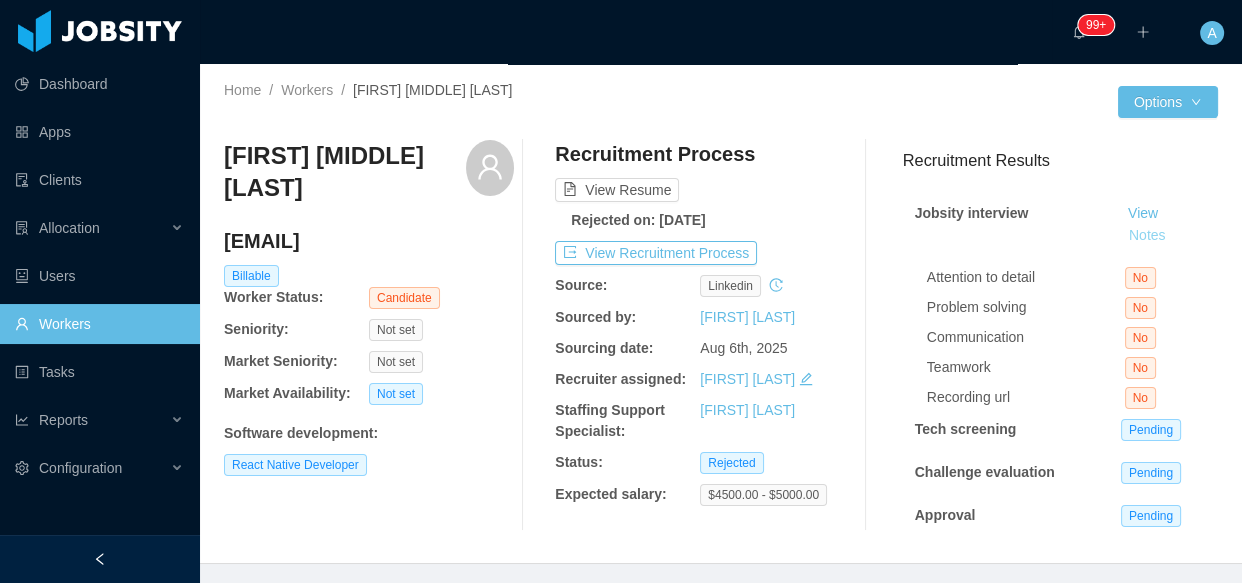 click on "Notes" at bounding box center [1147, 236] 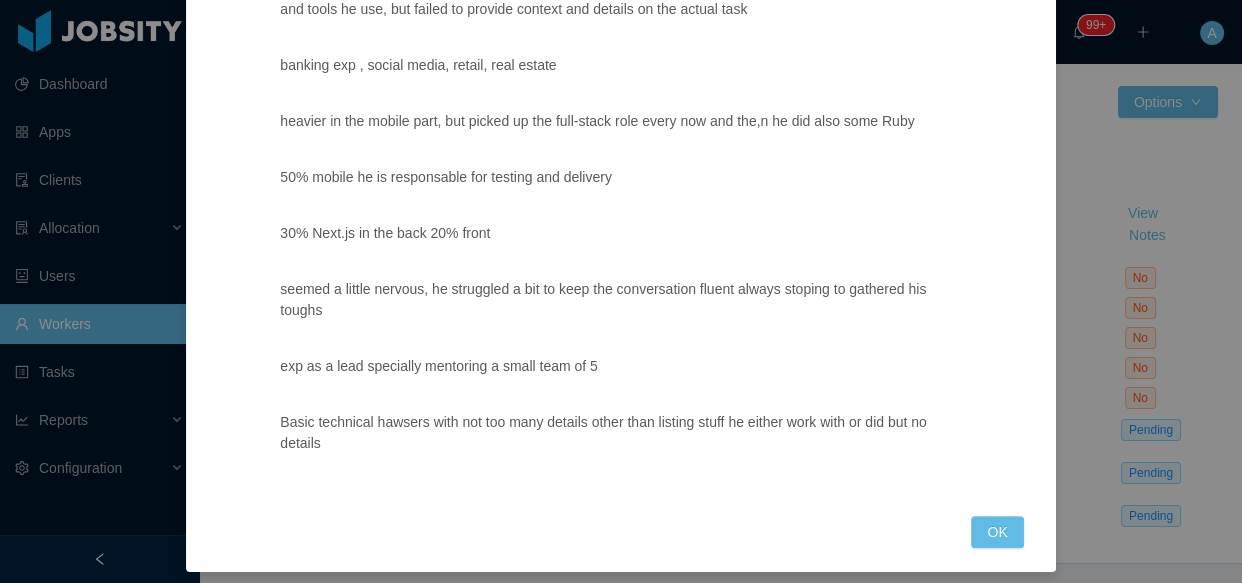 scroll, scrollTop: 655, scrollLeft: 0, axis: vertical 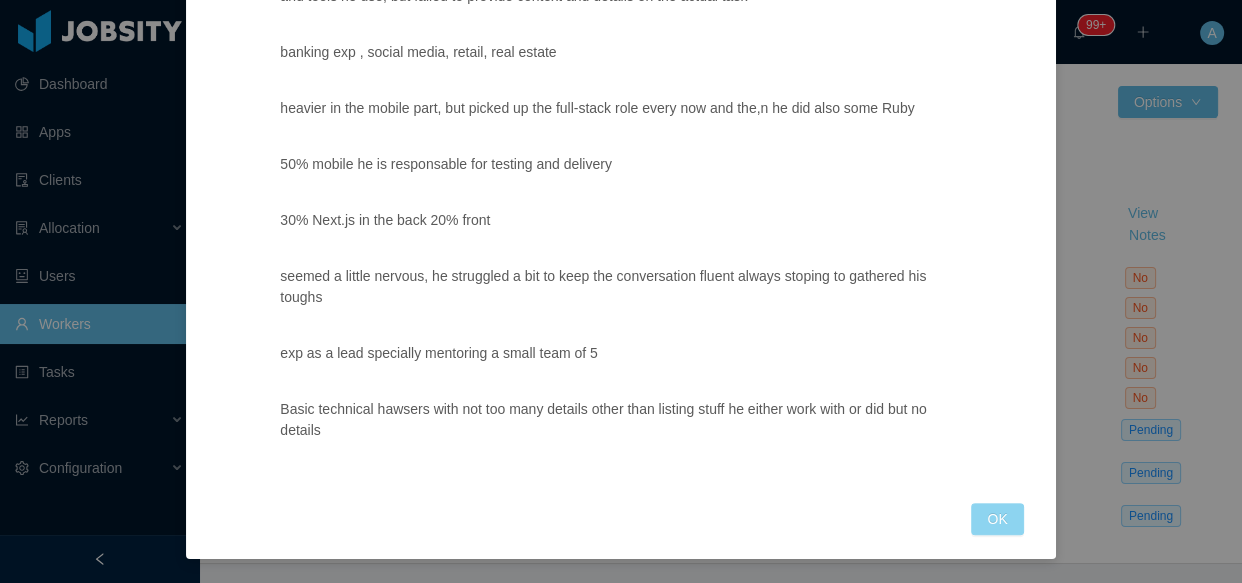 click on "OK" at bounding box center [997, 519] 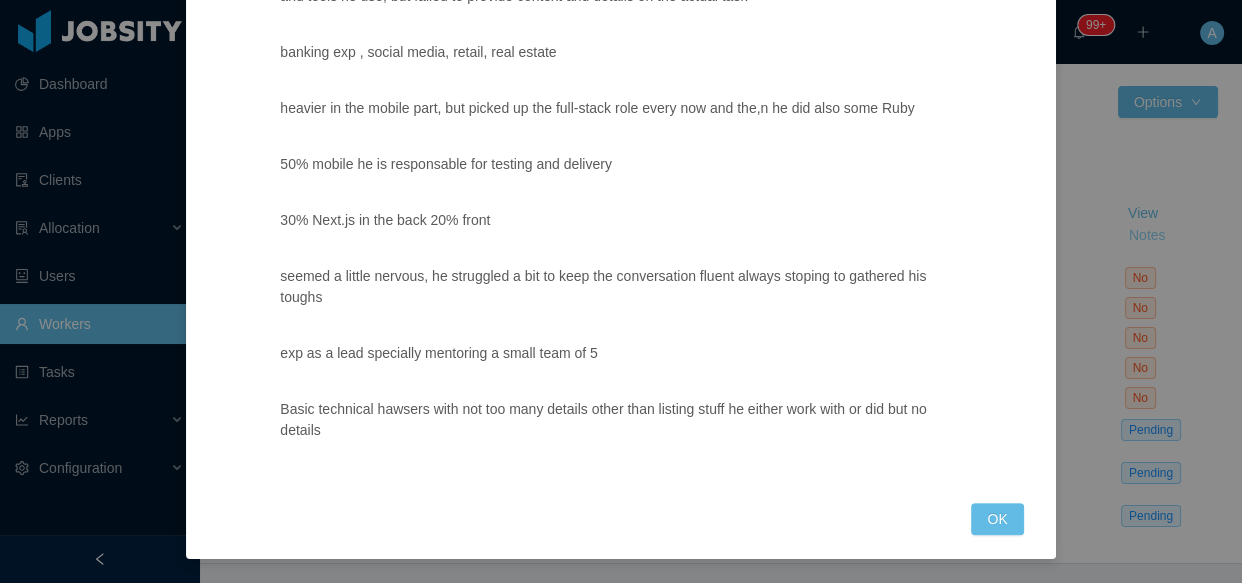 scroll, scrollTop: 555, scrollLeft: 0, axis: vertical 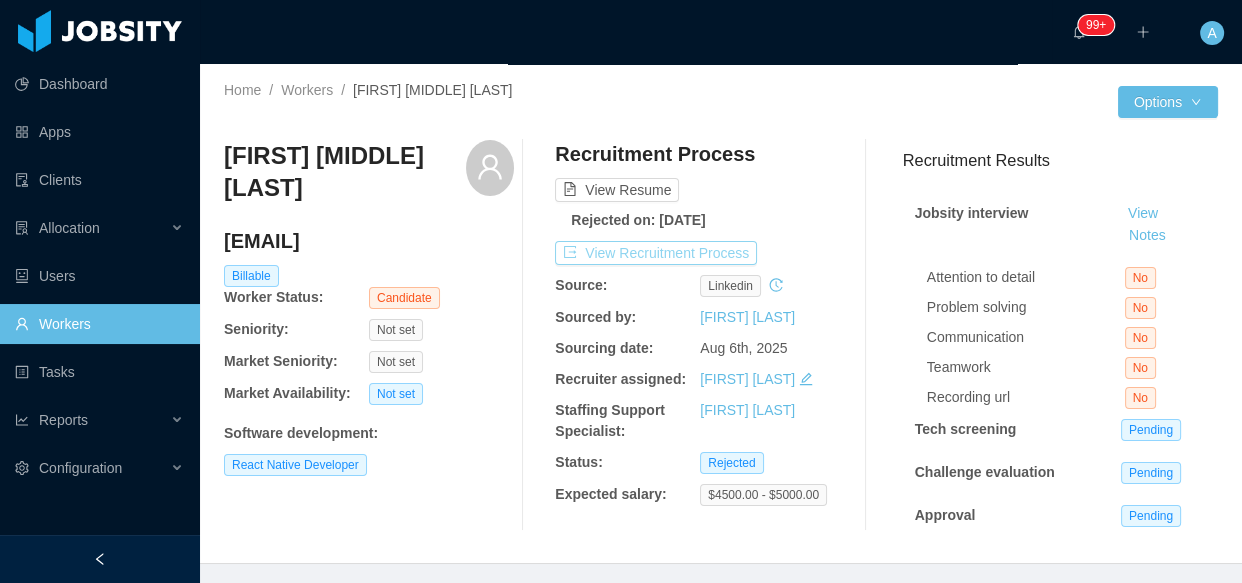 click on "View Recruitment Process" at bounding box center (656, 253) 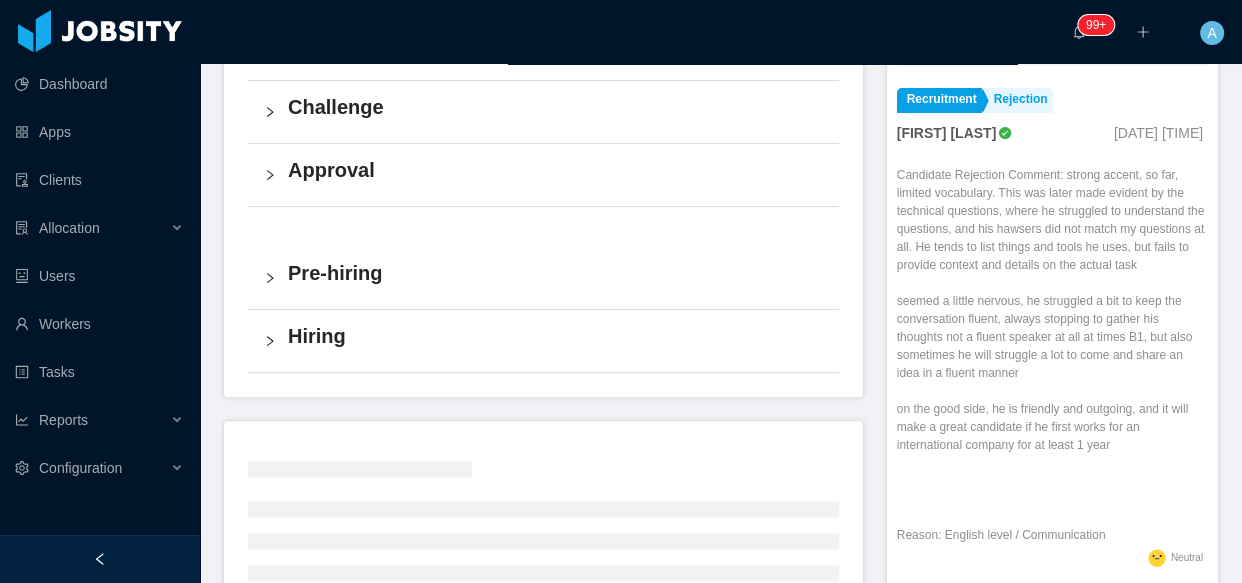 scroll, scrollTop: 590, scrollLeft: 0, axis: vertical 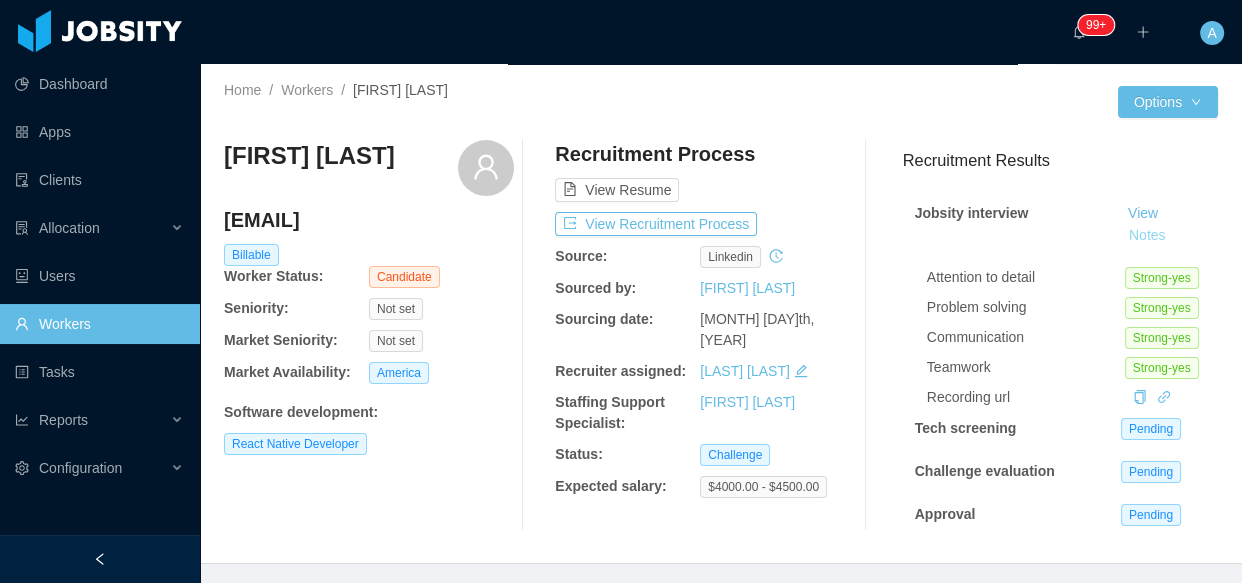 click on "Notes" at bounding box center (1147, 236) 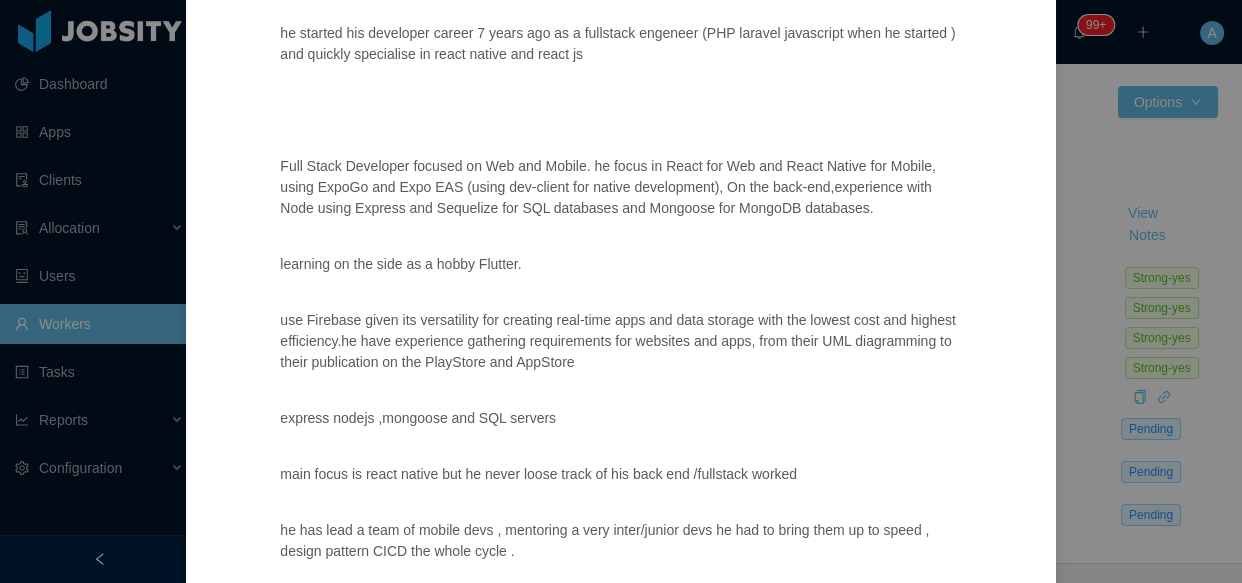 scroll, scrollTop: 165, scrollLeft: 0, axis: vertical 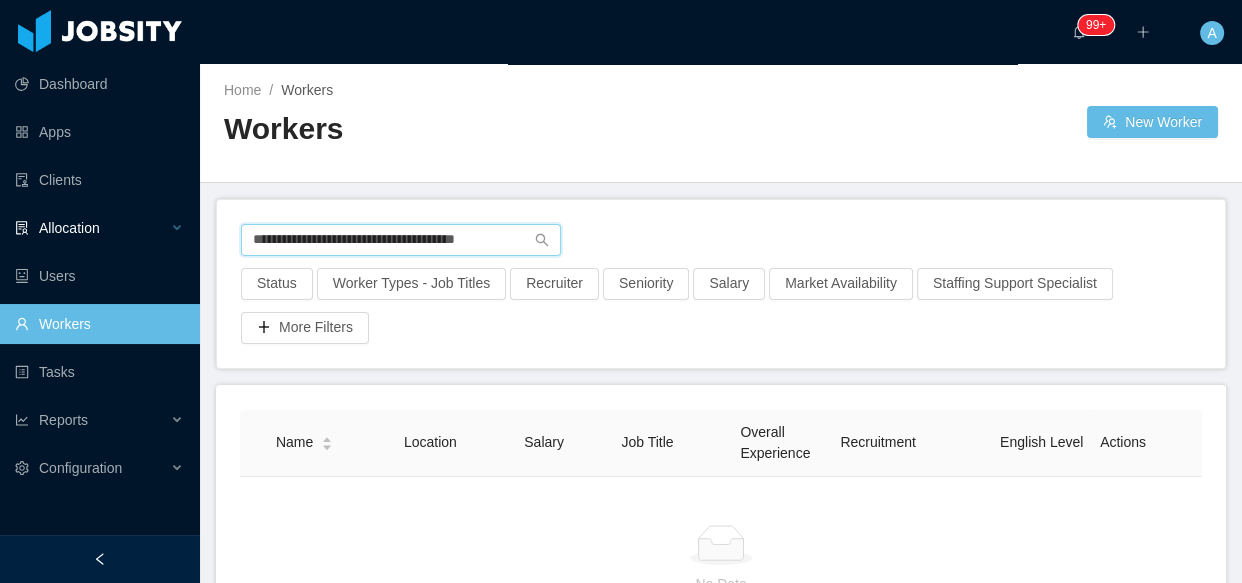 click on "**********" at bounding box center [621, 291] 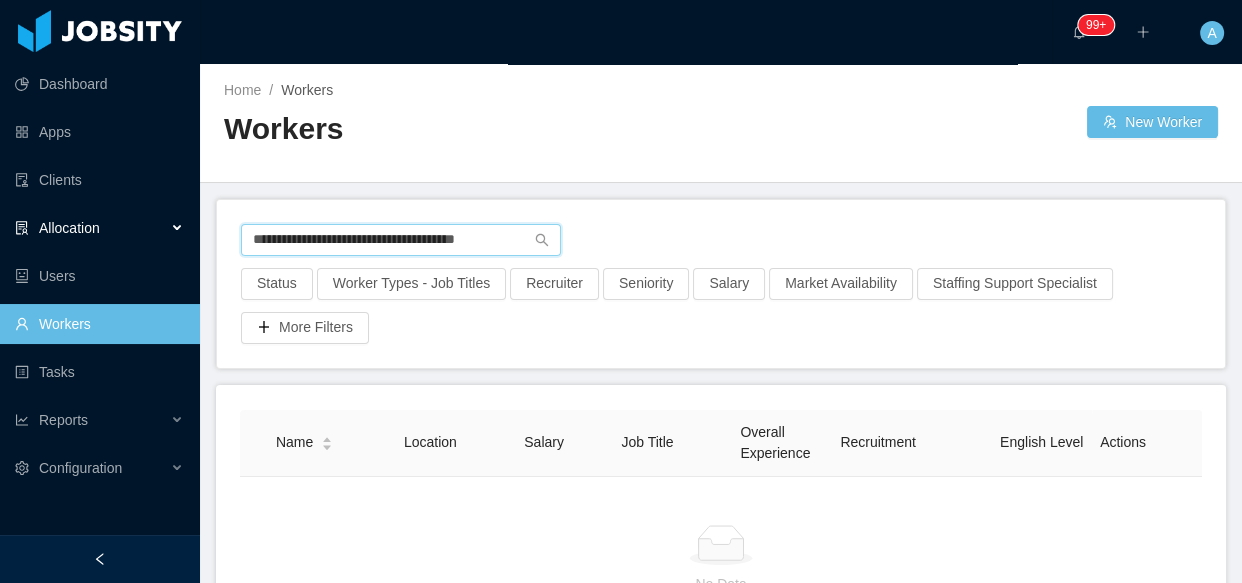 paste on "*" 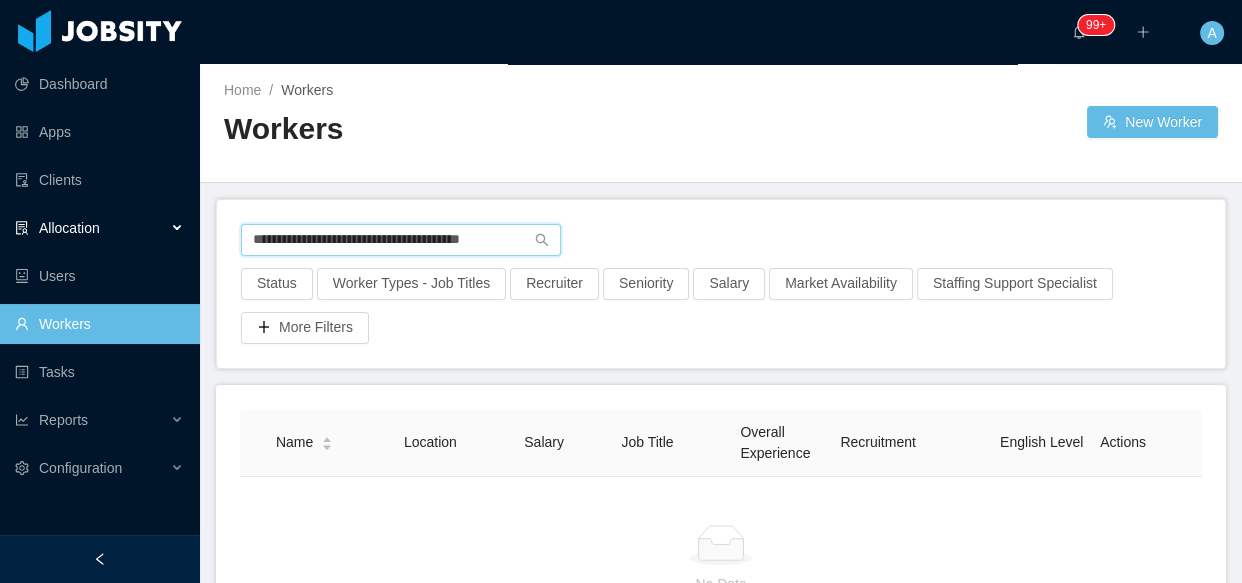 type on "**********" 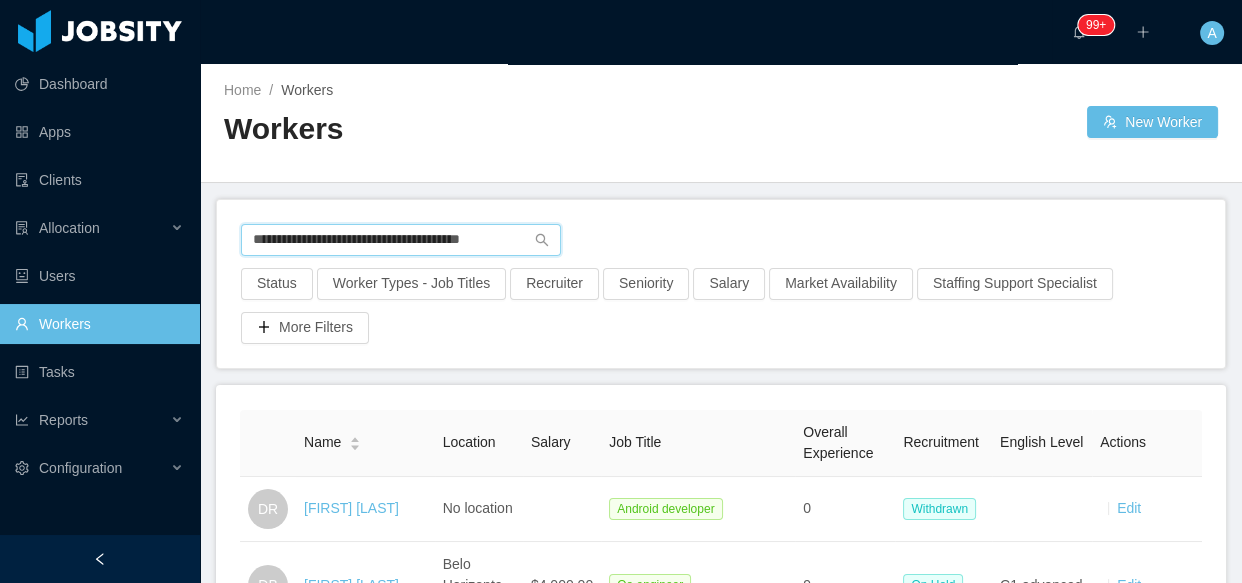 scroll, scrollTop: 90, scrollLeft: 0, axis: vertical 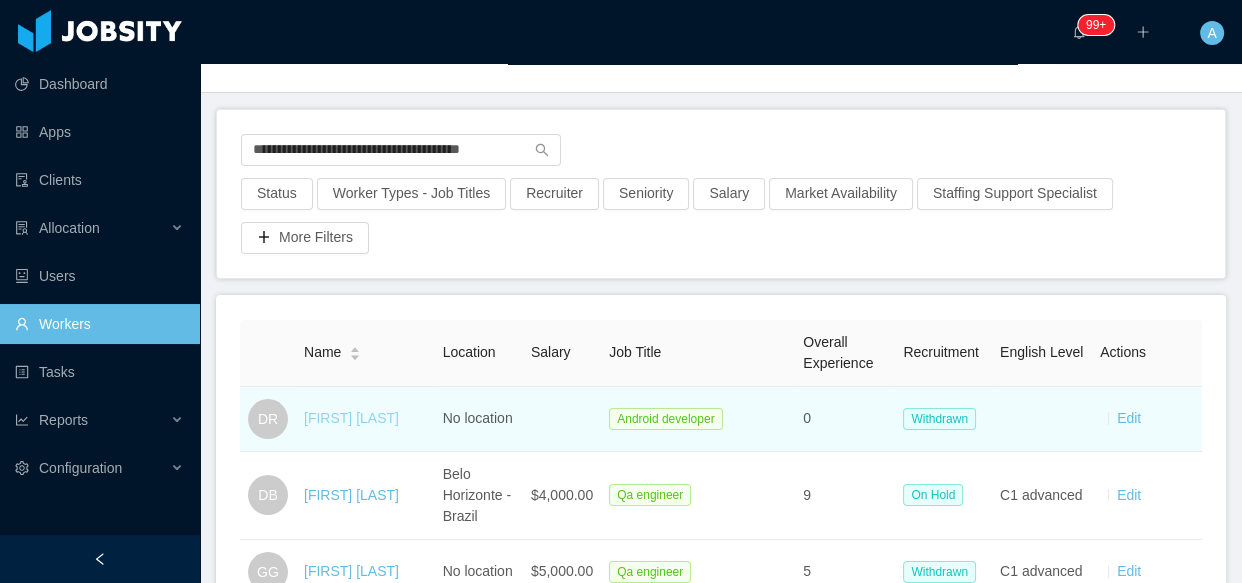 click on "Diego Rojas" at bounding box center (351, 418) 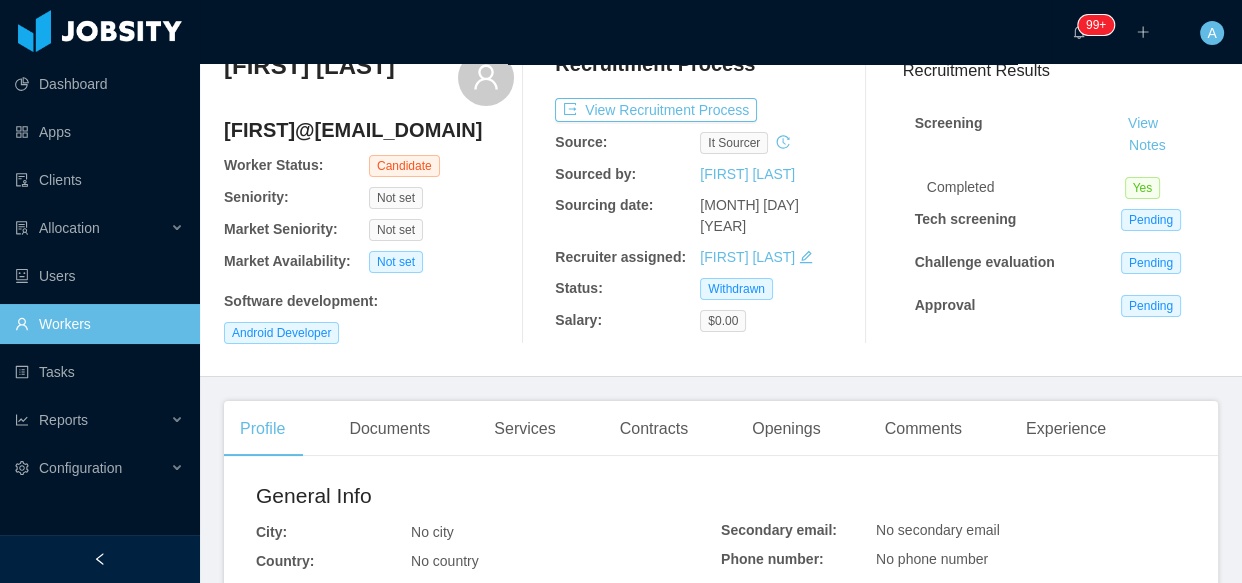 click on "Workers" at bounding box center [99, 324] 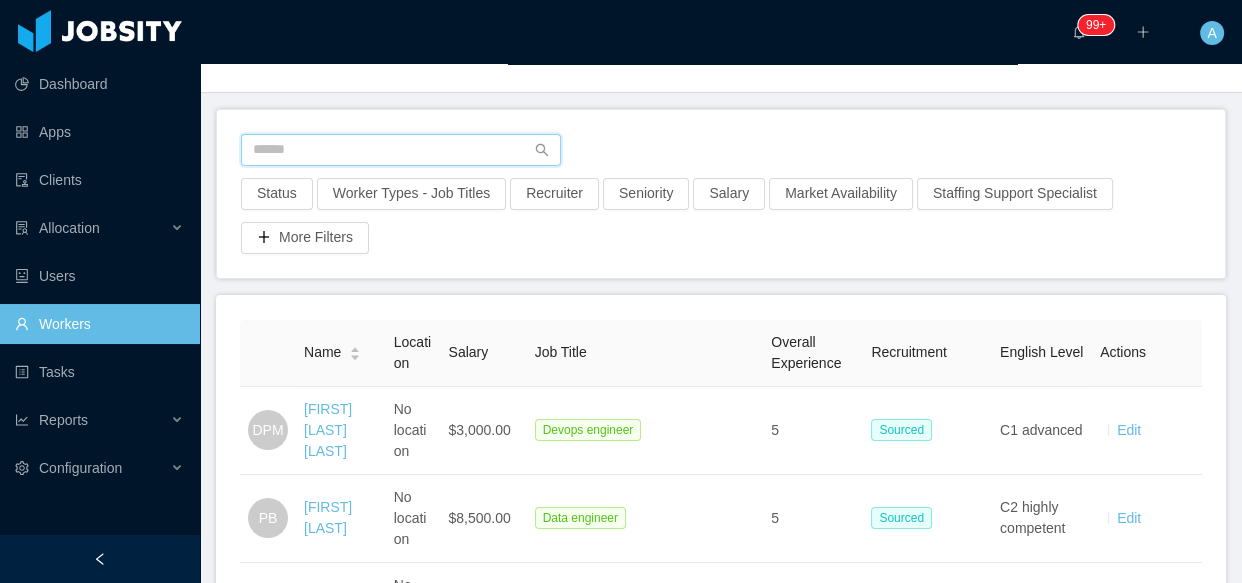 click at bounding box center (401, 150) 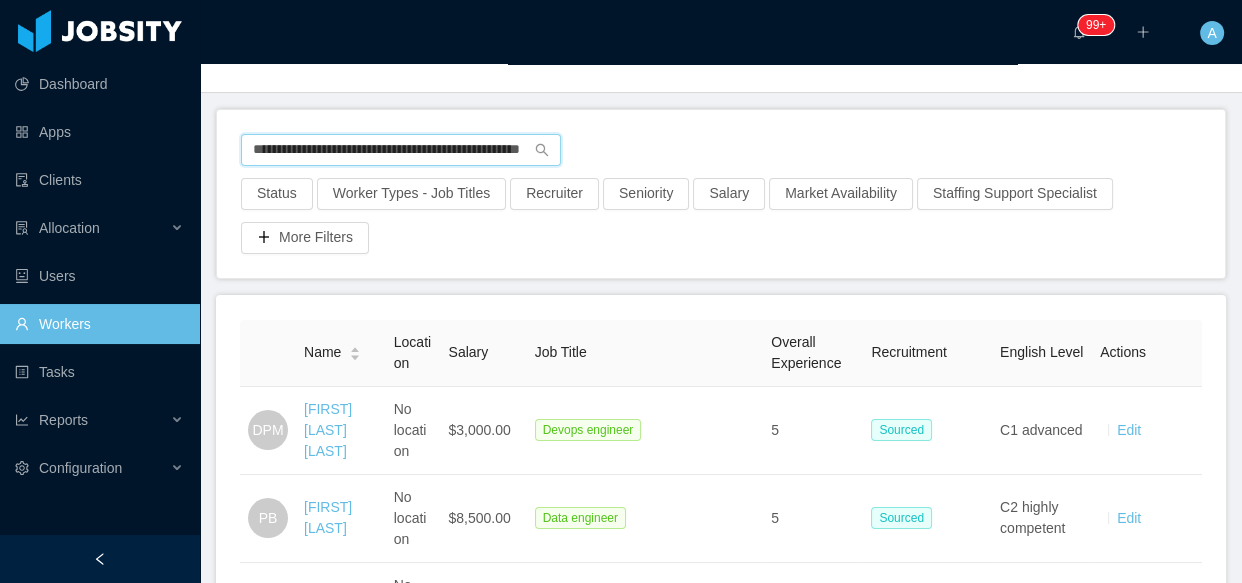 scroll, scrollTop: 0, scrollLeft: 70, axis: horizontal 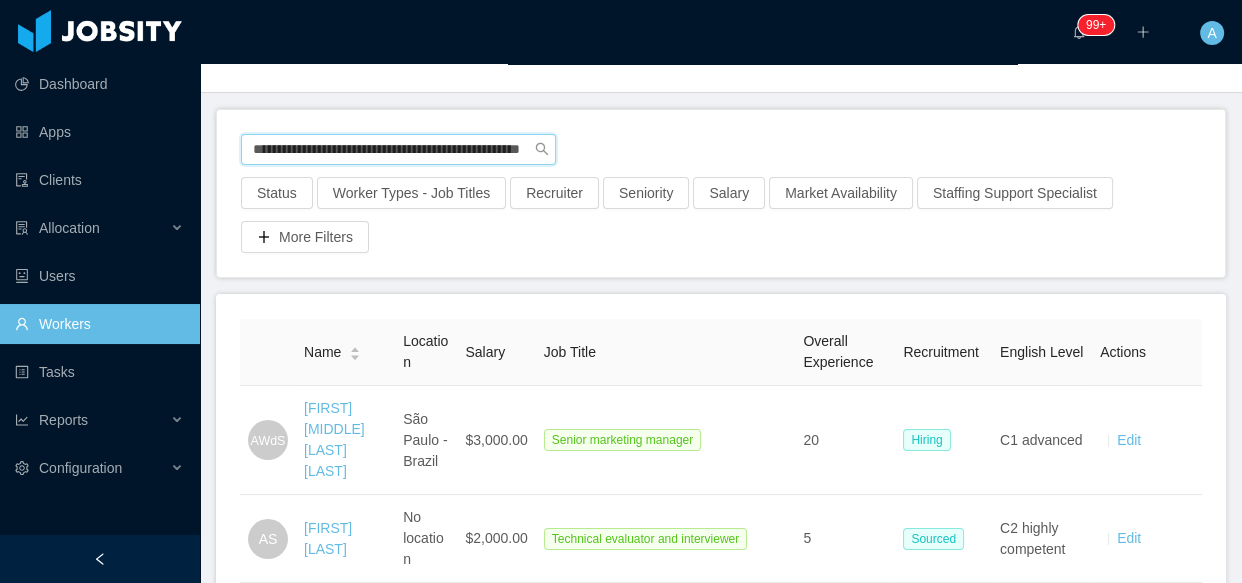 drag, startPoint x: 250, startPoint y: 152, endPoint x: 814, endPoint y: 155, distance: 564.008 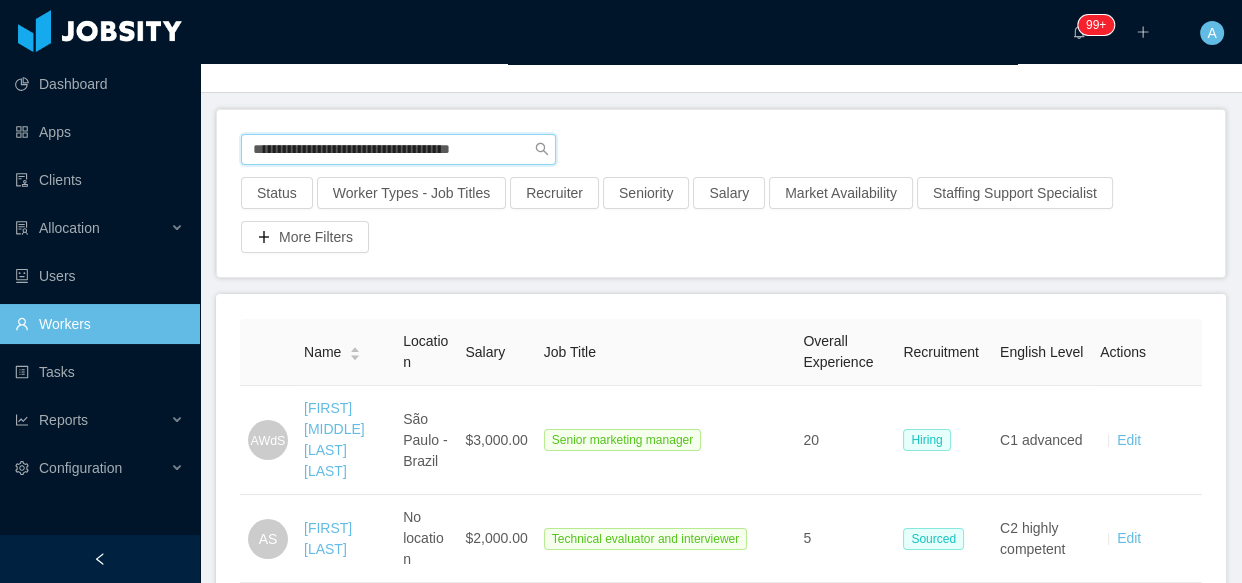 scroll, scrollTop: 0, scrollLeft: 0, axis: both 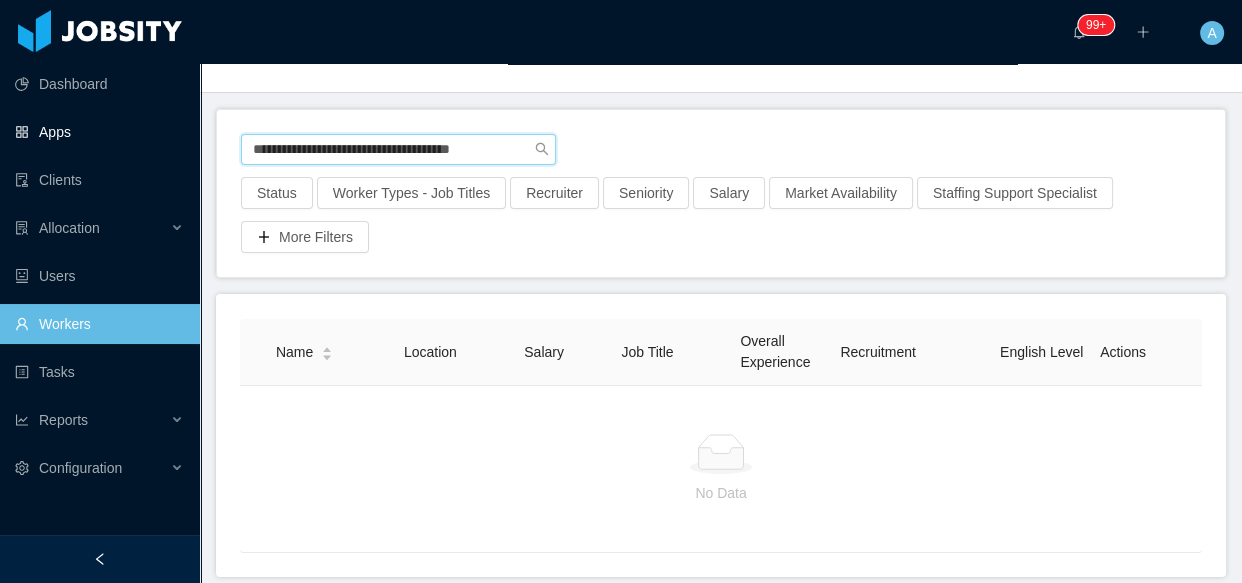 drag, startPoint x: 503, startPoint y: 156, endPoint x: 109, endPoint y: 151, distance: 394.03174 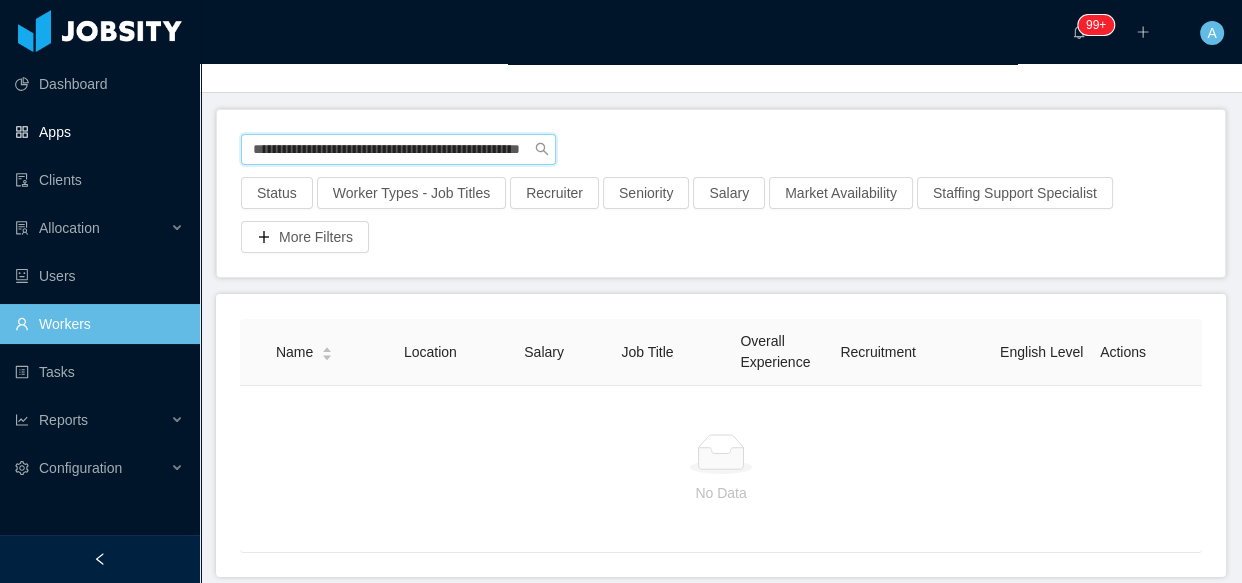 scroll, scrollTop: 0, scrollLeft: 59, axis: horizontal 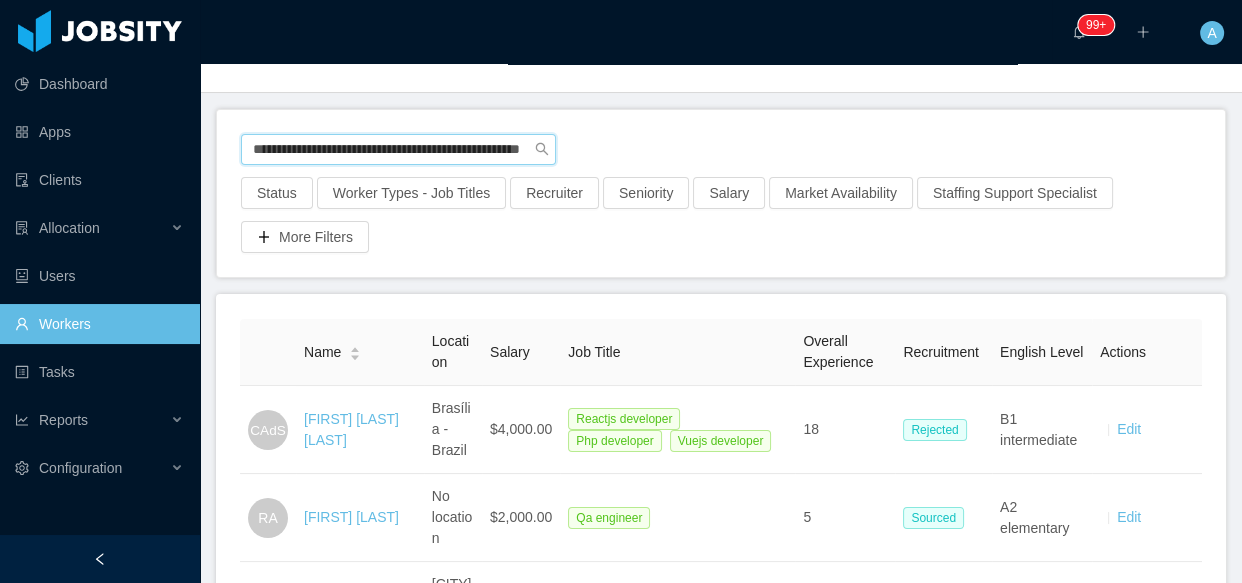 drag, startPoint x: 257, startPoint y: 143, endPoint x: 948, endPoint y: 160, distance: 691.2091 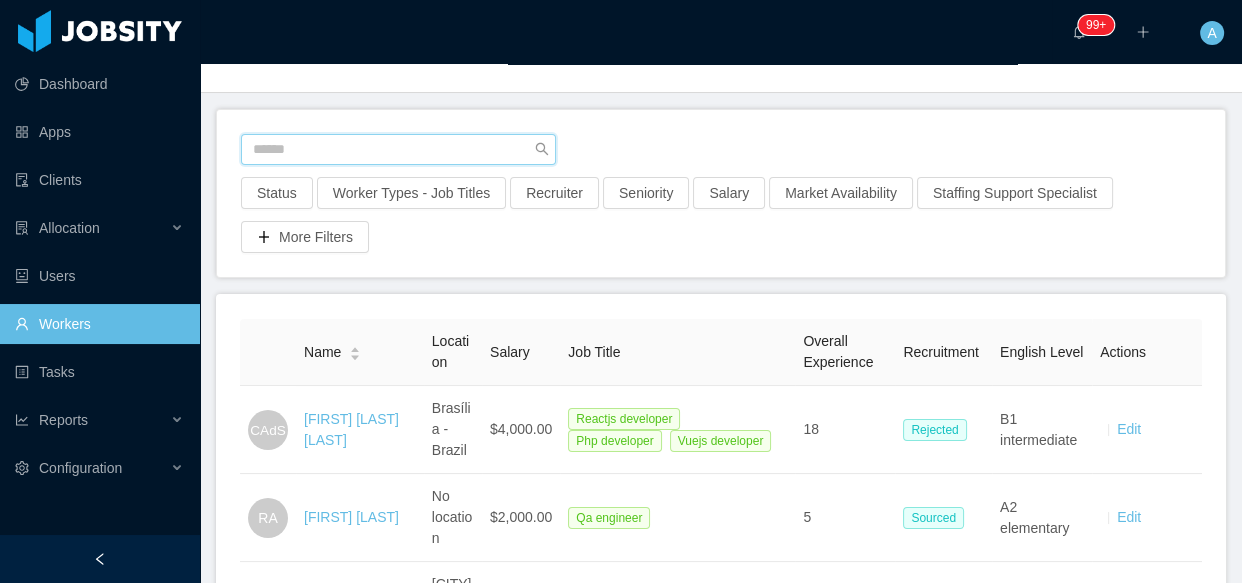 scroll, scrollTop: 0, scrollLeft: 0, axis: both 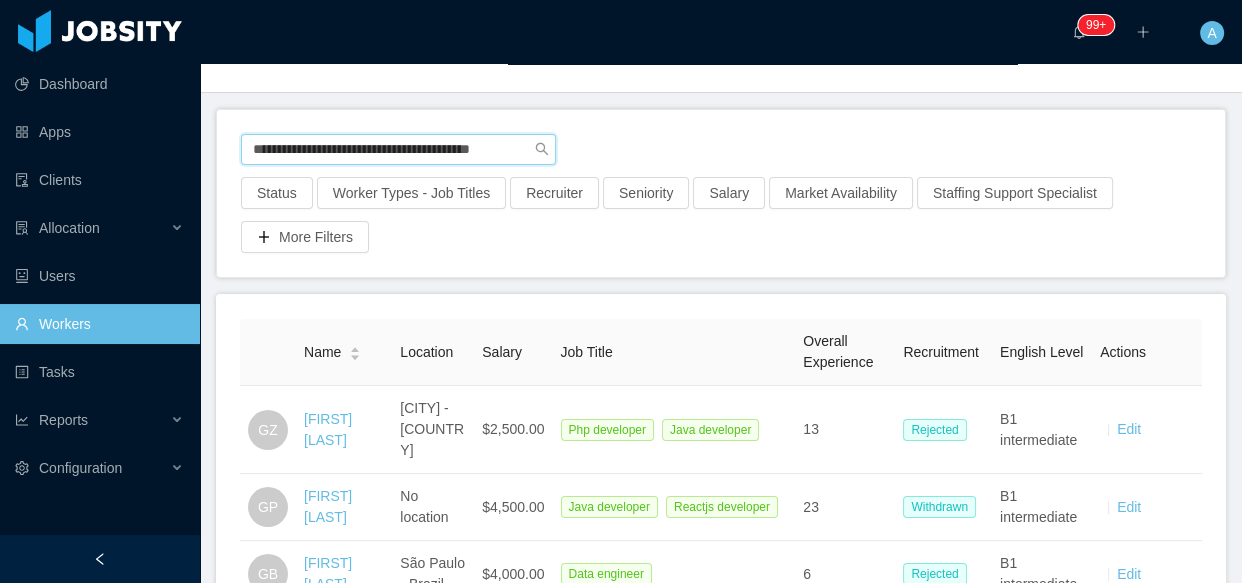 drag, startPoint x: 252, startPoint y: 150, endPoint x: 901, endPoint y: 156, distance: 649.0277 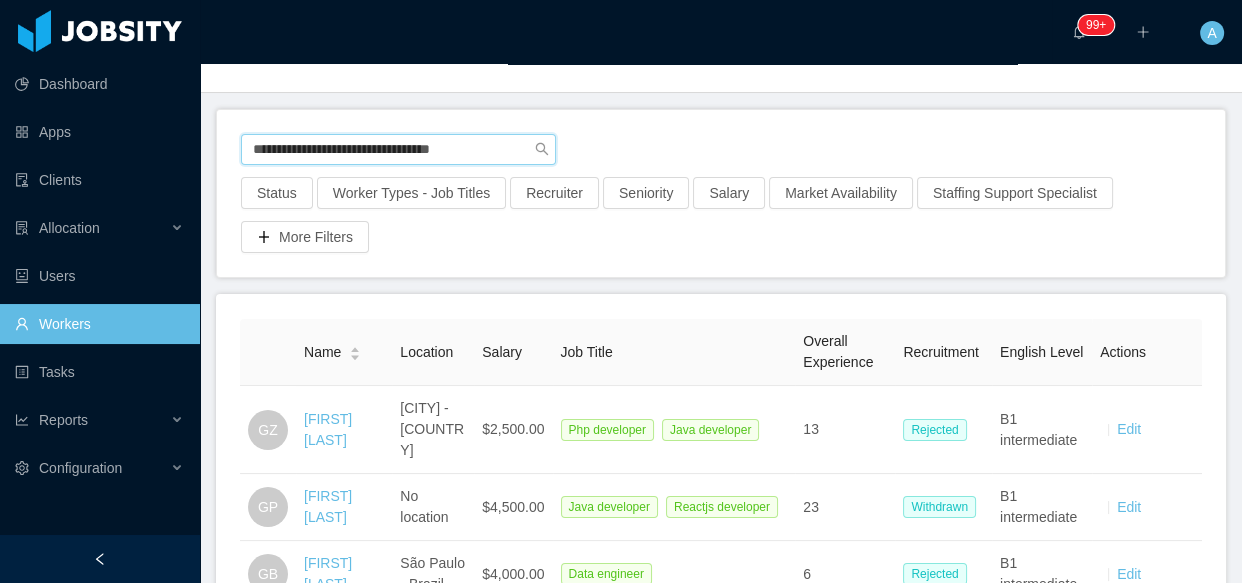 scroll, scrollTop: 0, scrollLeft: 0, axis: both 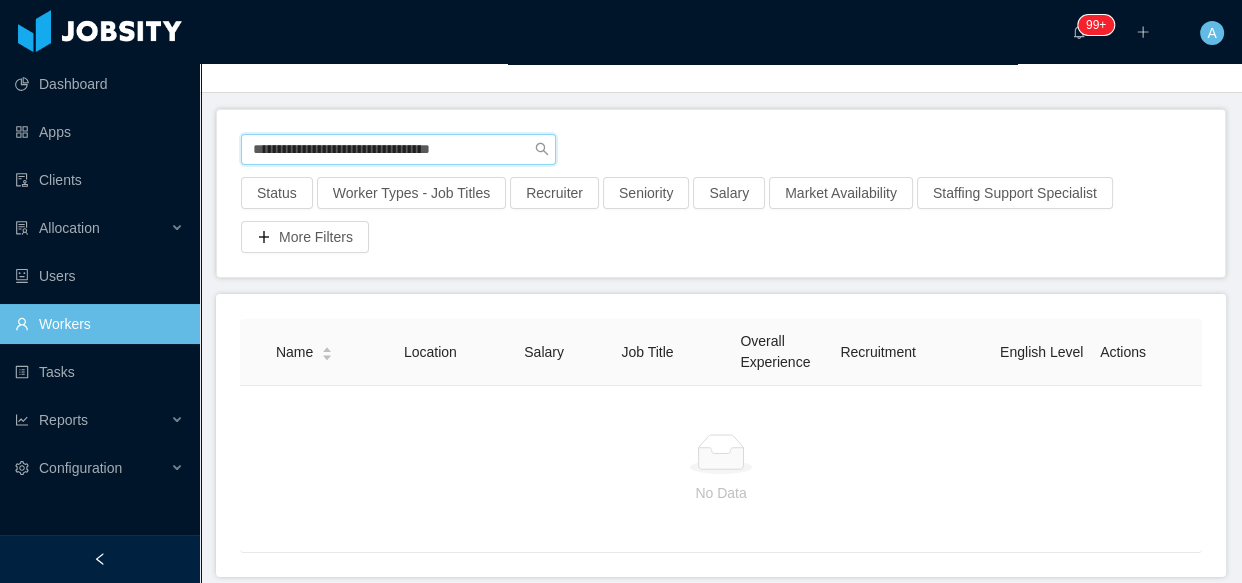 drag, startPoint x: 506, startPoint y: 133, endPoint x: 78, endPoint y: 155, distance: 428.56503 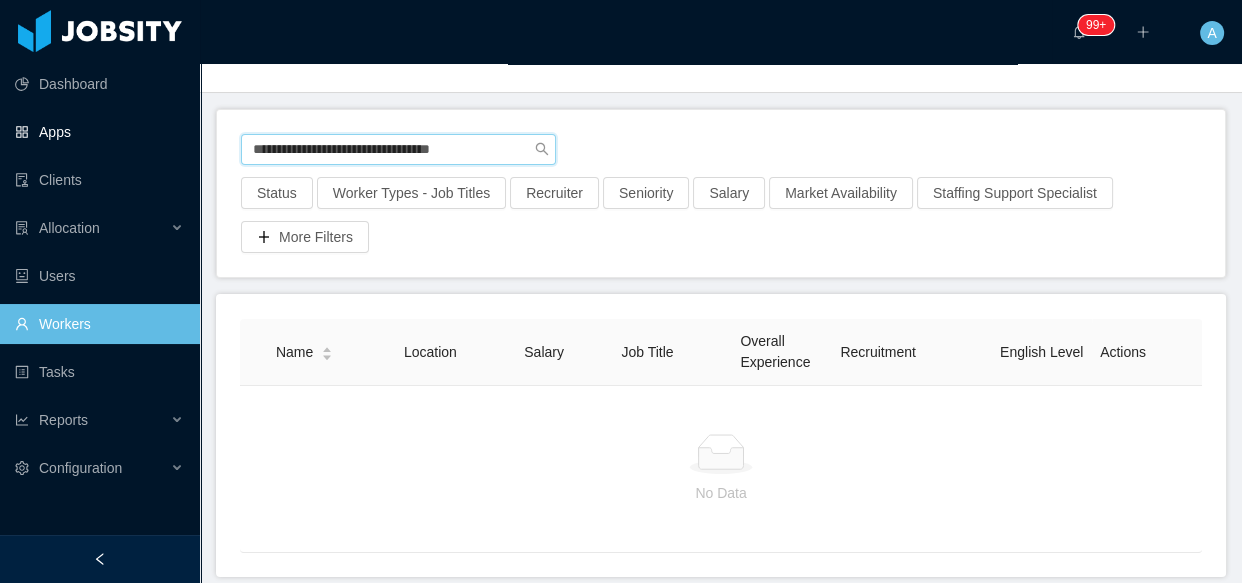 paste on "**********" 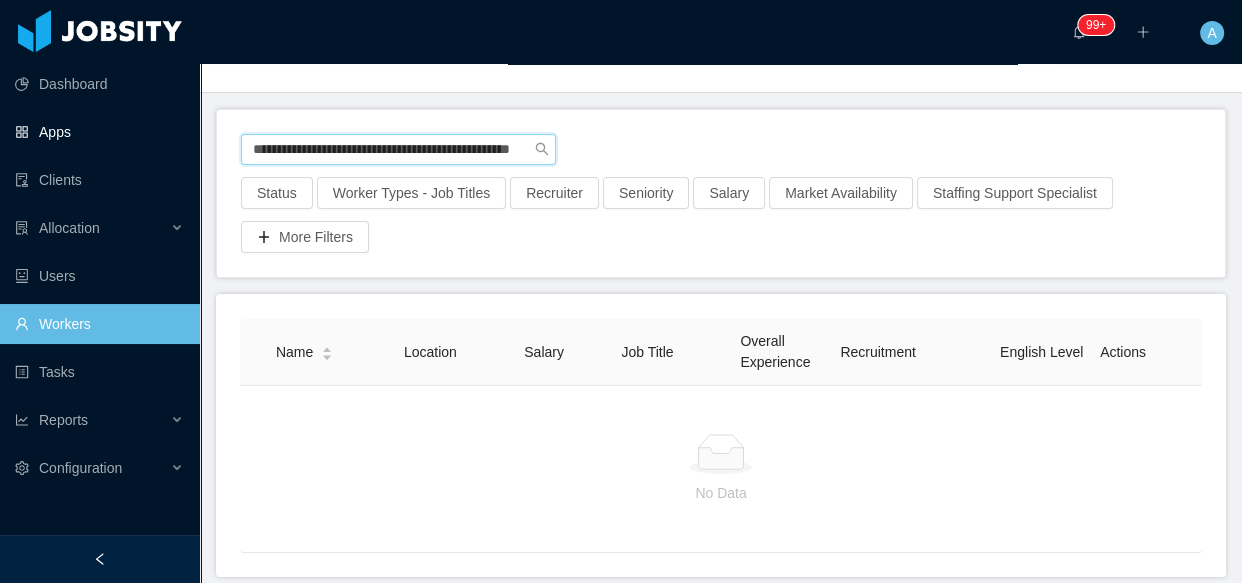 scroll, scrollTop: 0, scrollLeft: 70, axis: horizontal 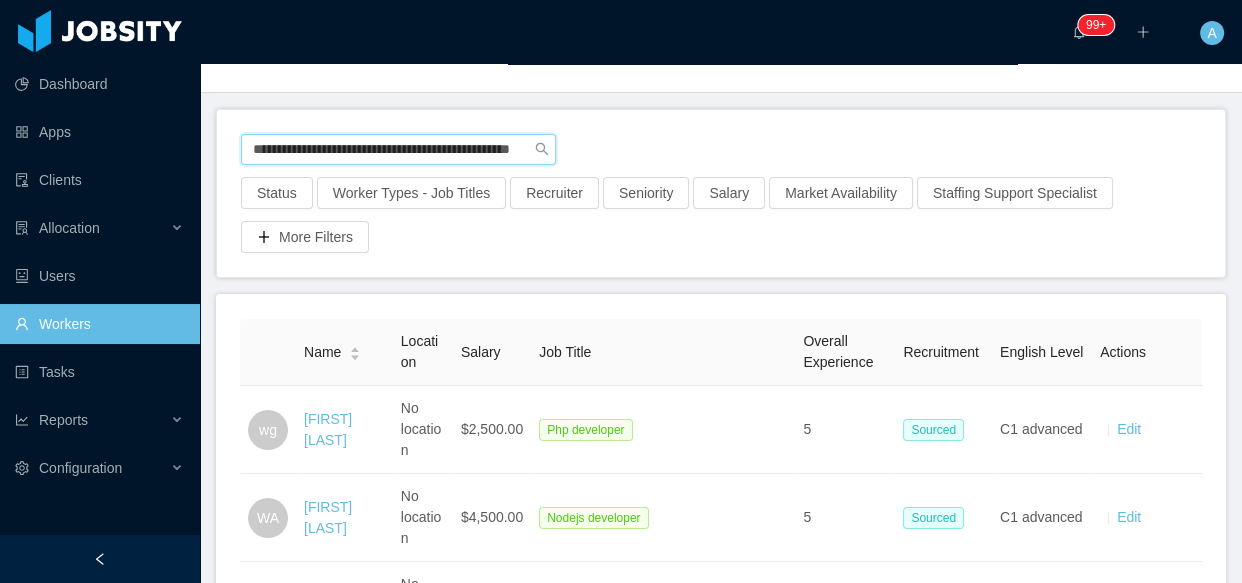 drag, startPoint x: 257, startPoint y: 148, endPoint x: 810, endPoint y: 136, distance: 553.1302 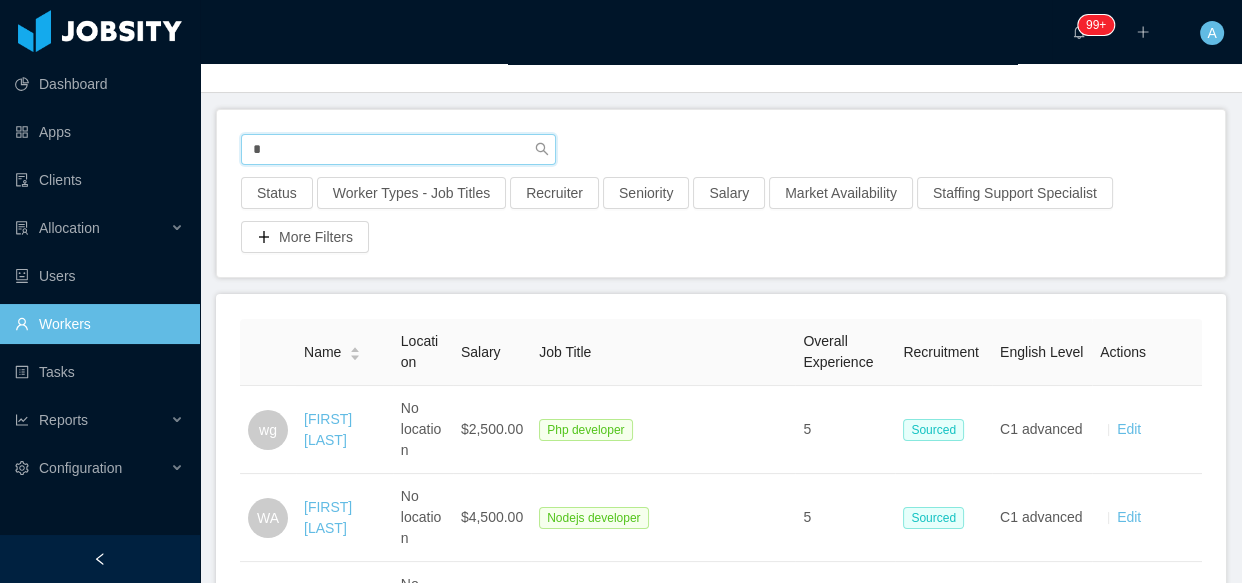 scroll, scrollTop: 0, scrollLeft: 0, axis: both 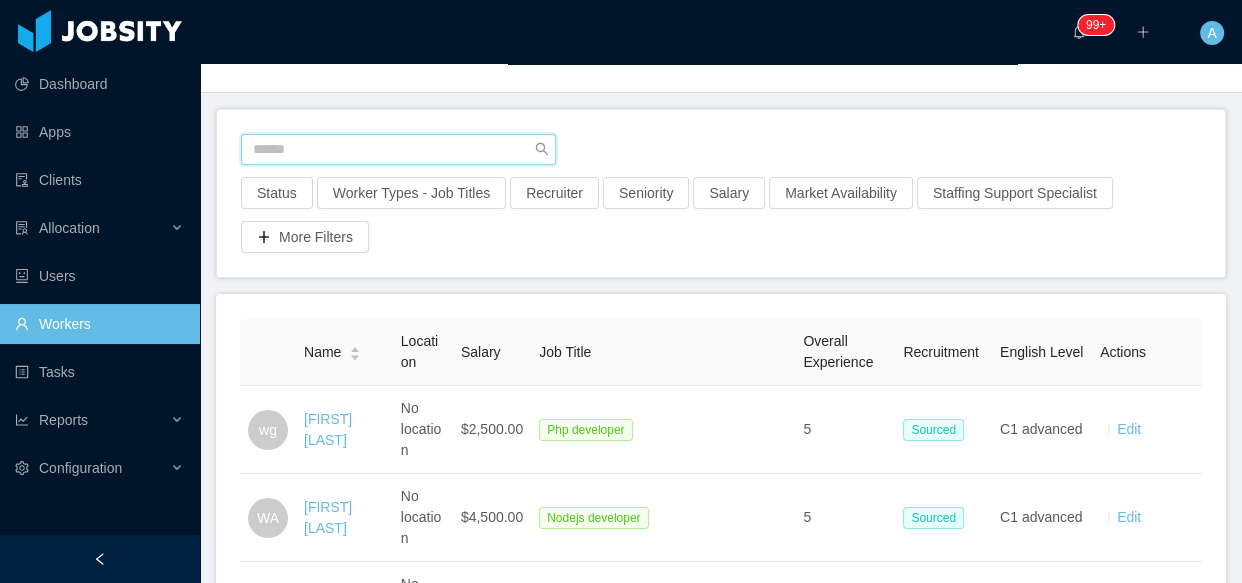 paste on "**********" 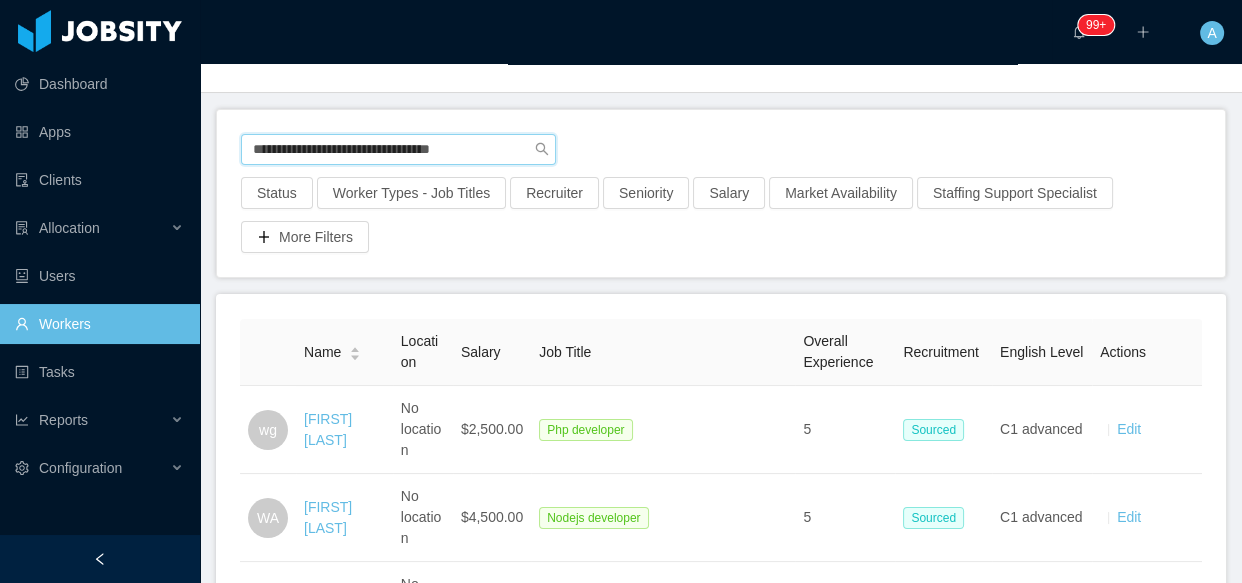 type on "**********" 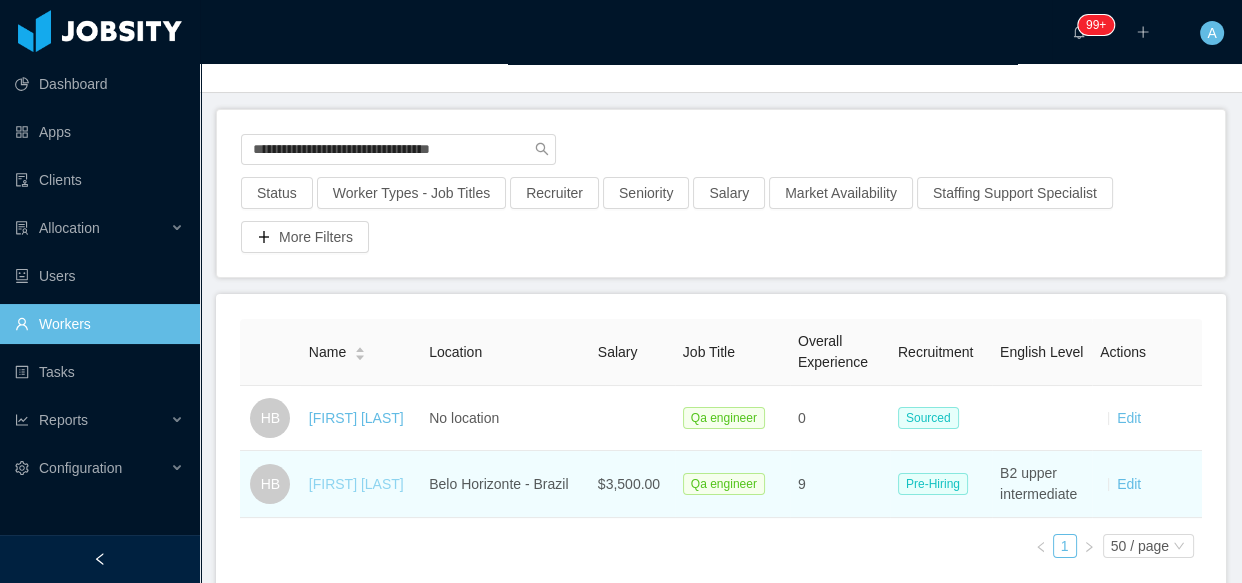 click on "Hiago Brasil" at bounding box center (356, 484) 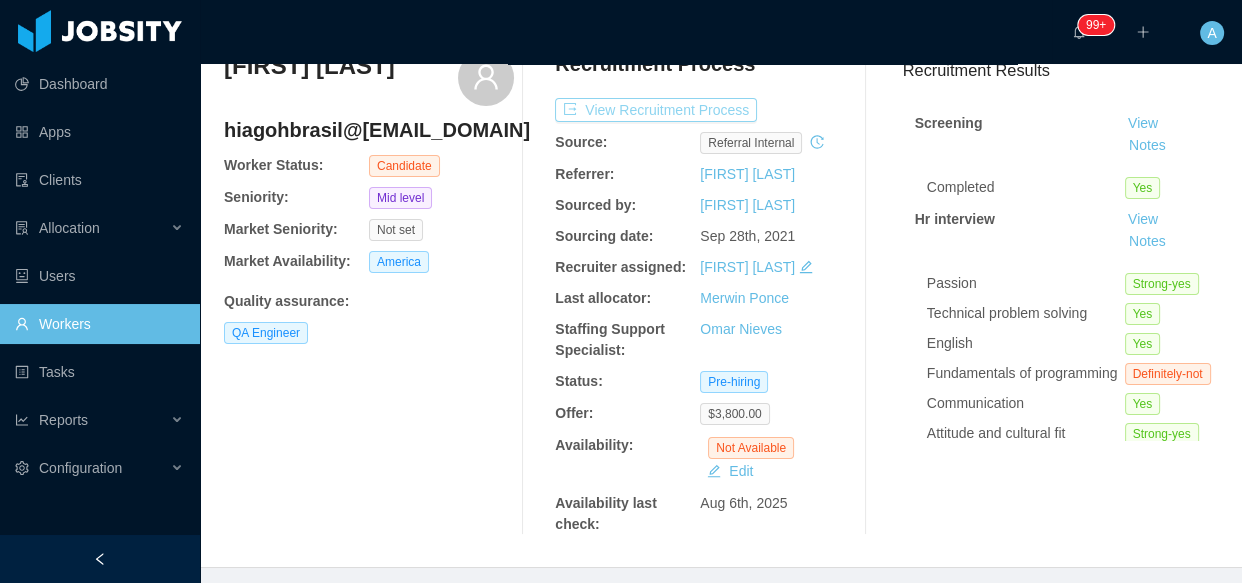 click on "View Recruitment Process" at bounding box center (656, 110) 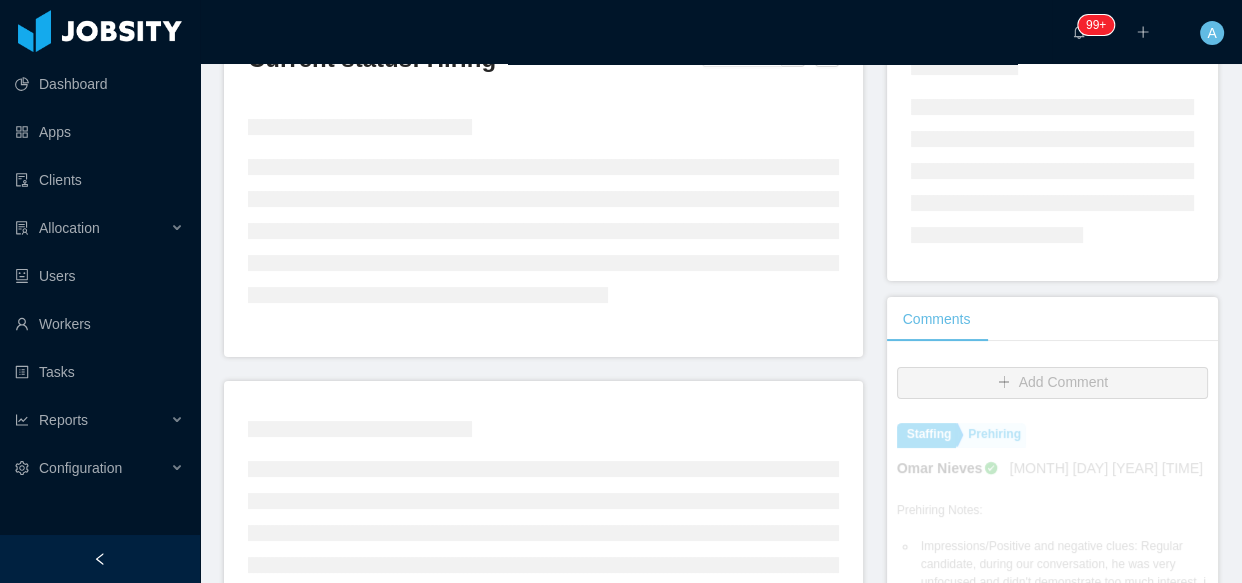 scroll, scrollTop: 545, scrollLeft: 0, axis: vertical 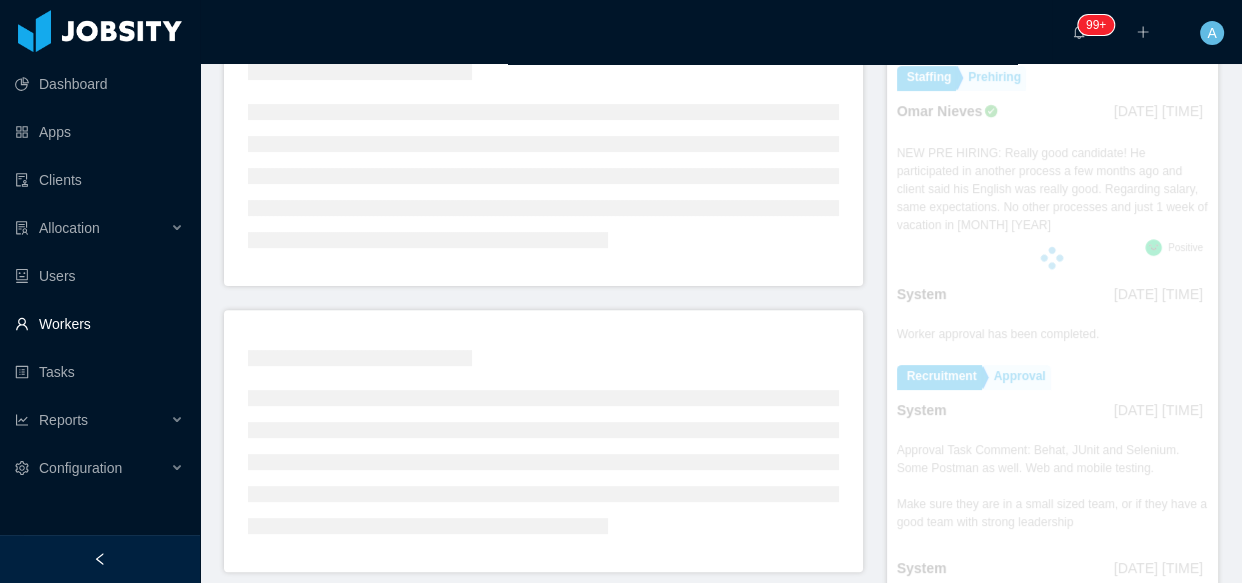 drag, startPoint x: 65, startPoint y: 323, endPoint x: 560, endPoint y: 57, distance: 561.944 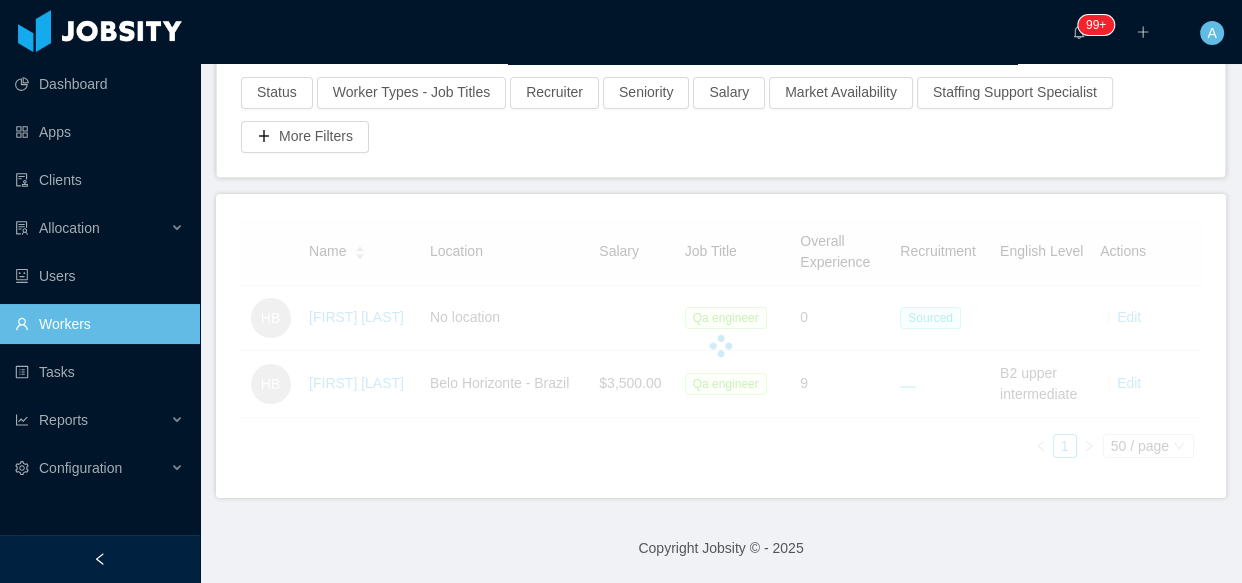 scroll, scrollTop: 160, scrollLeft: 0, axis: vertical 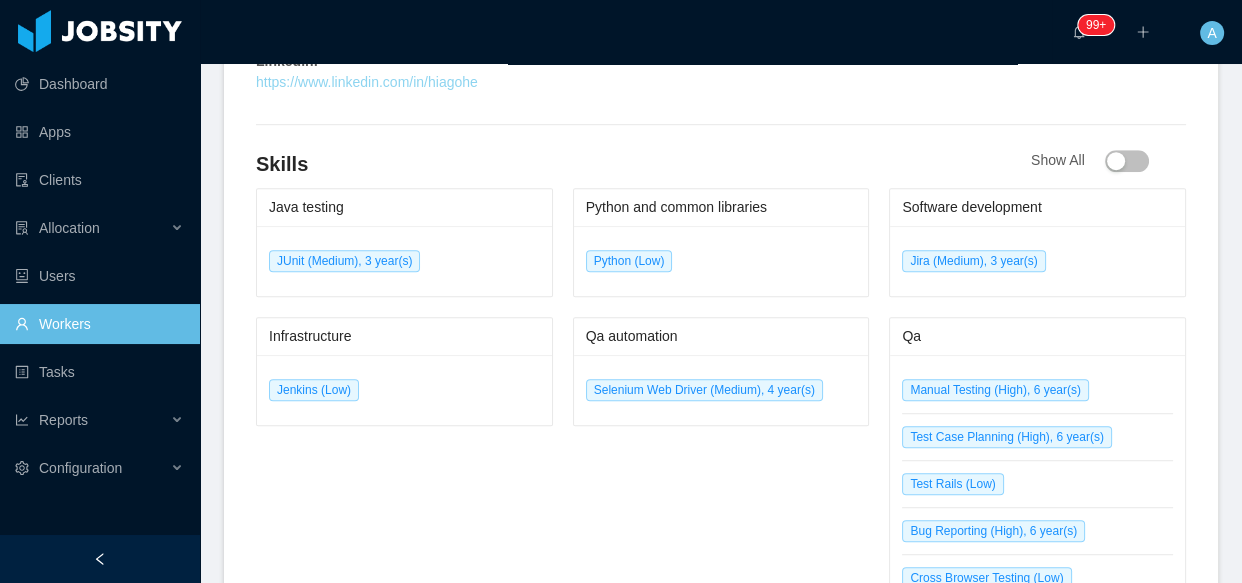 click on "https://www.linkedin.com/in/hiagohe" at bounding box center [367, 82] 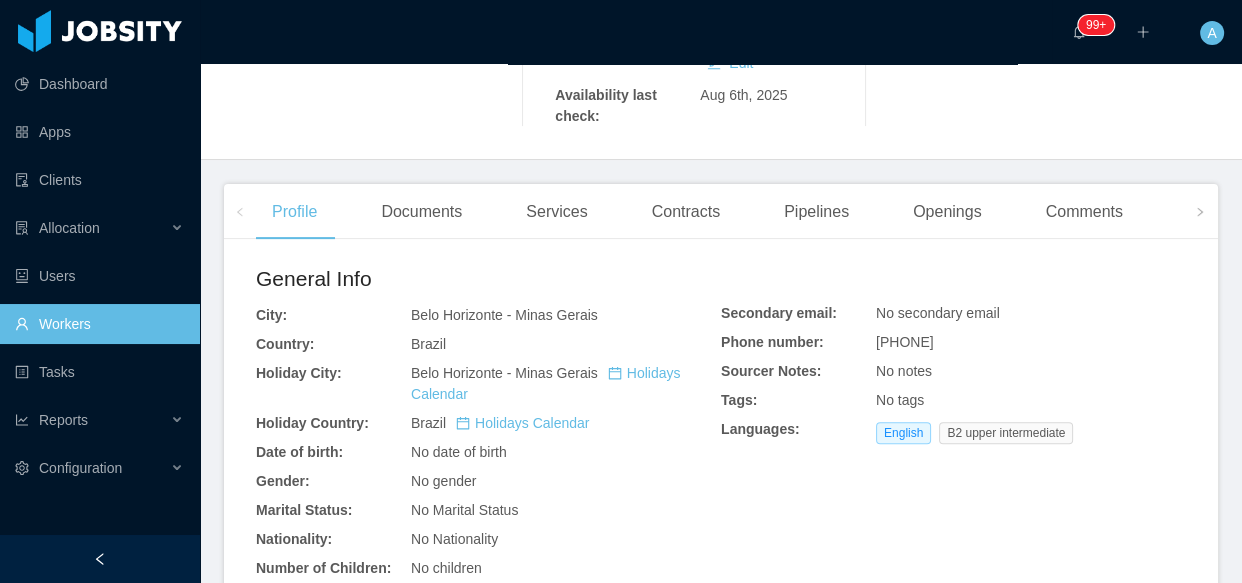 scroll, scrollTop: 225, scrollLeft: 0, axis: vertical 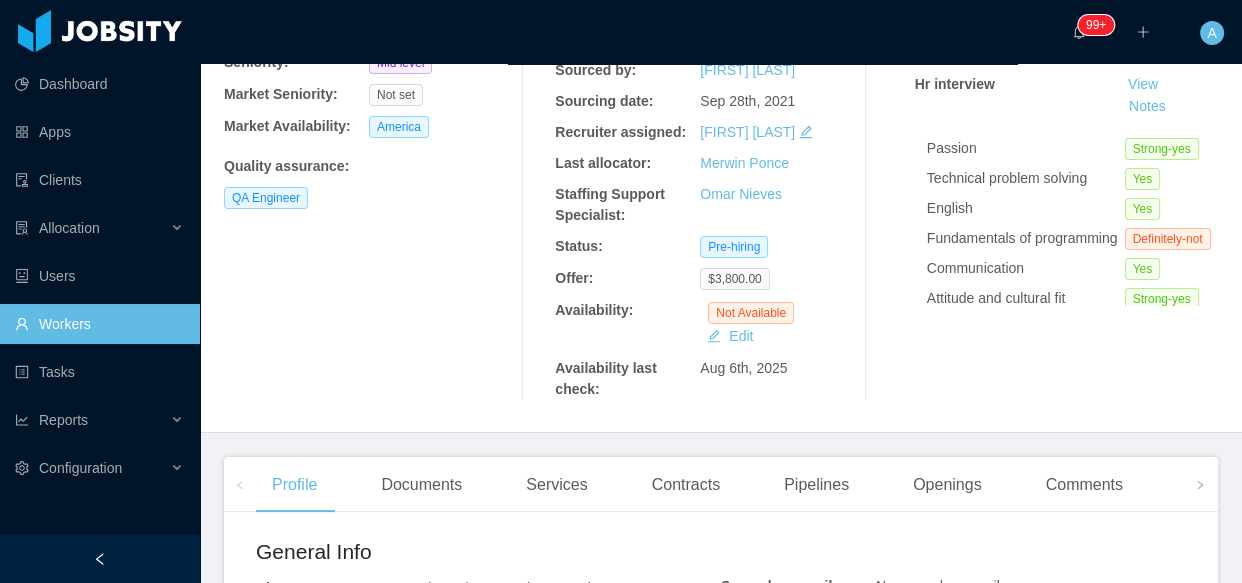 click on "Workers" at bounding box center (99, 324) 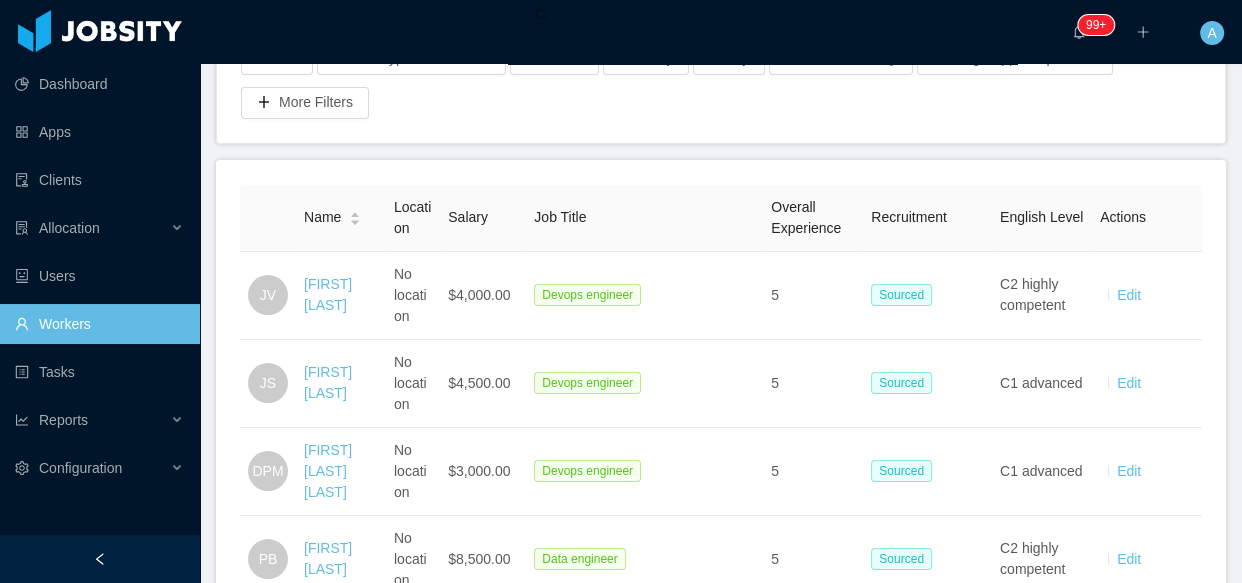 scroll, scrollTop: 0, scrollLeft: 0, axis: both 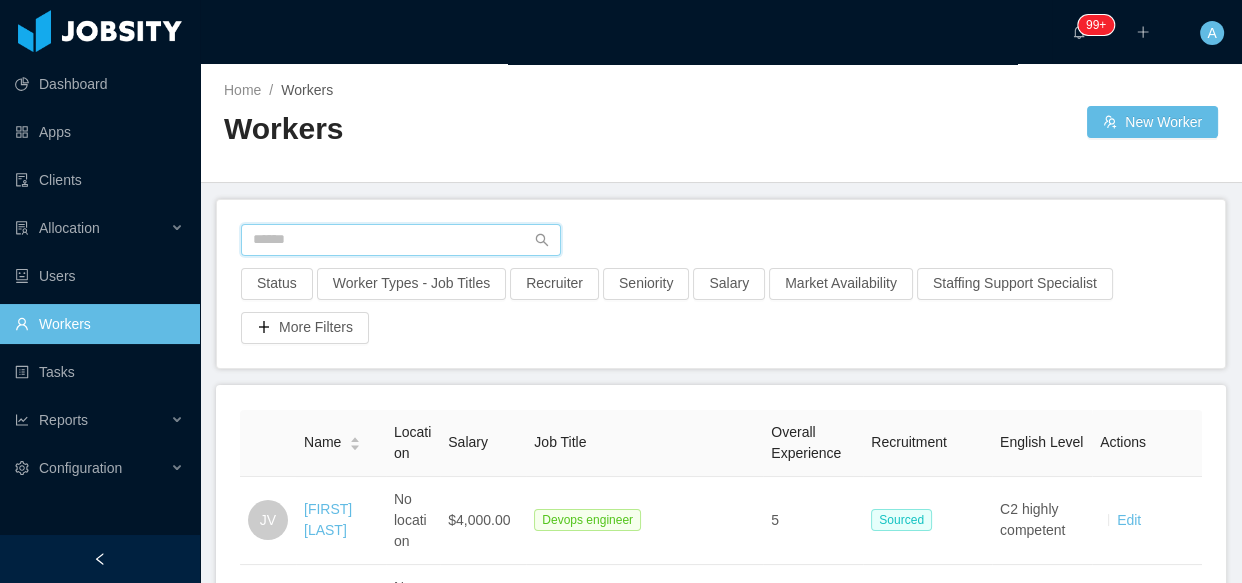 click at bounding box center (401, 240) 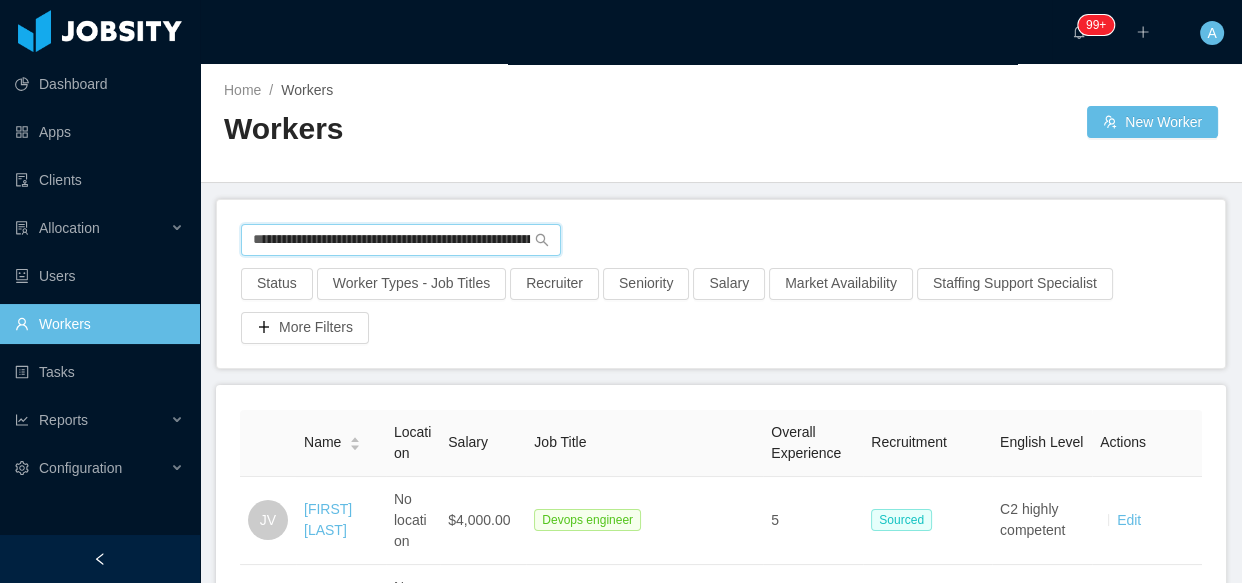 scroll, scrollTop: 0, scrollLeft: 106, axis: horizontal 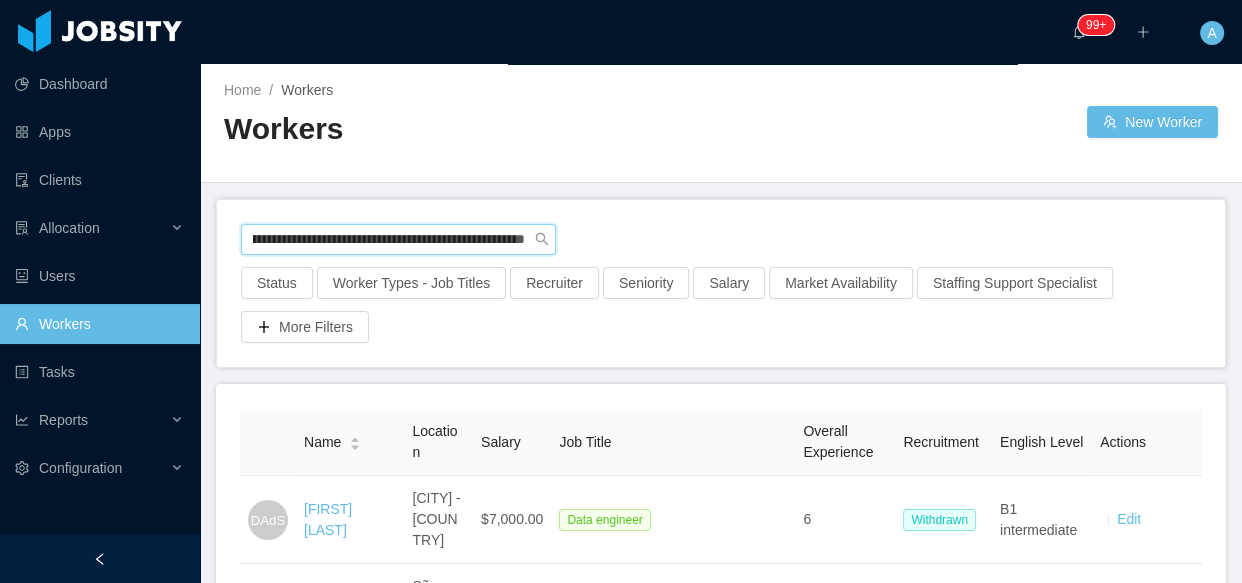 drag, startPoint x: 251, startPoint y: 240, endPoint x: 855, endPoint y: 237, distance: 604.00745 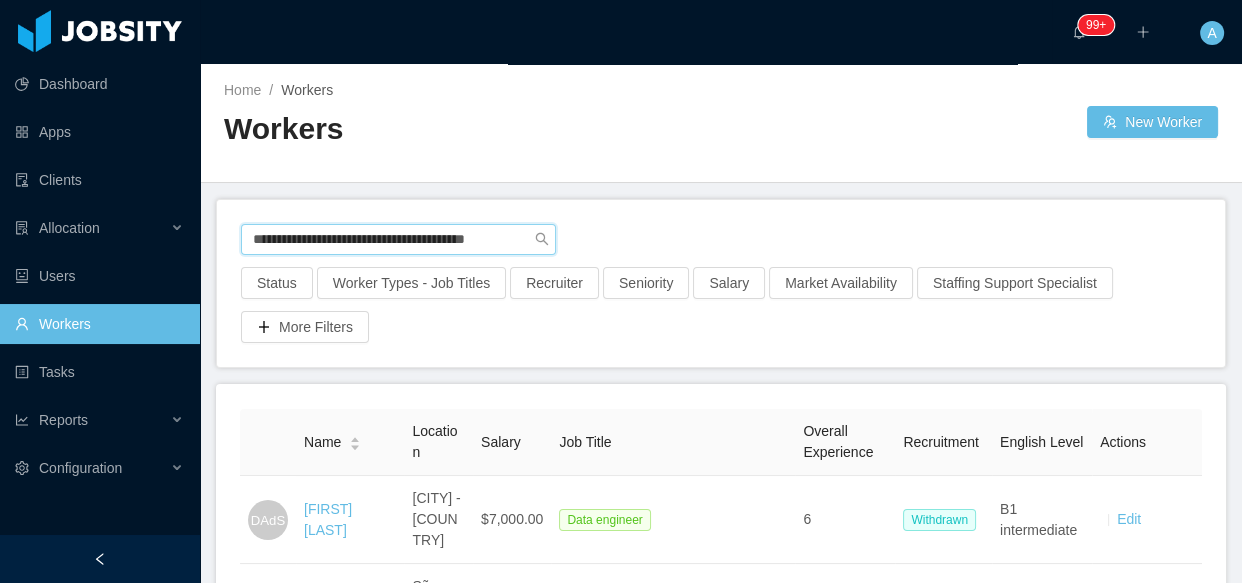 scroll, scrollTop: 0, scrollLeft: 5, axis: horizontal 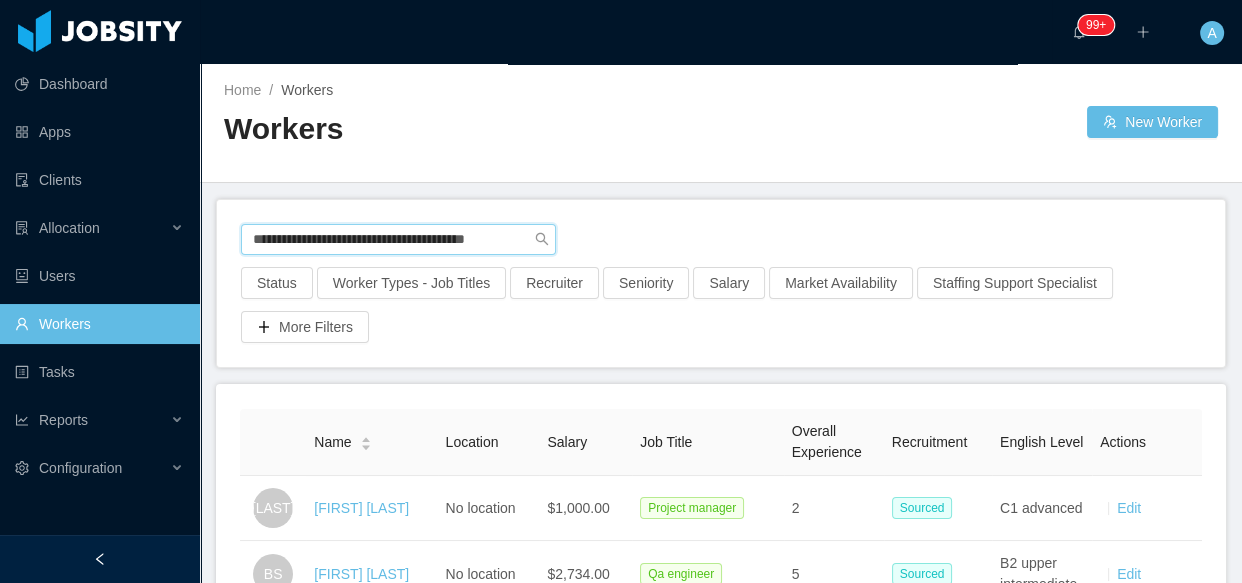 drag, startPoint x: 259, startPoint y: 245, endPoint x: 887, endPoint y: 223, distance: 628.38525 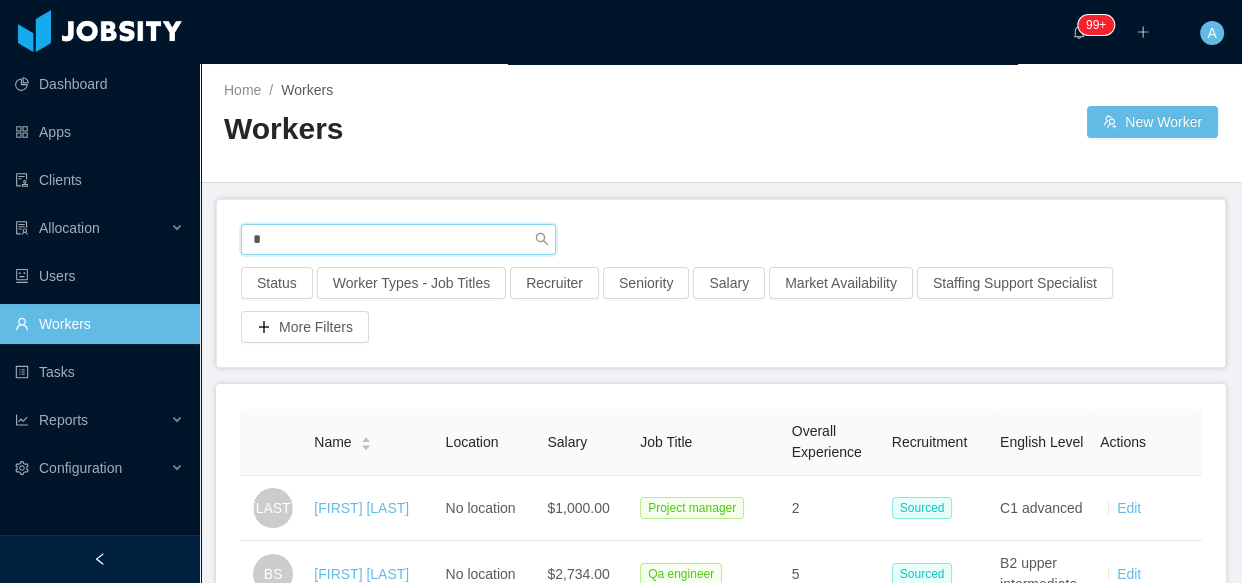 scroll, scrollTop: 0, scrollLeft: 0, axis: both 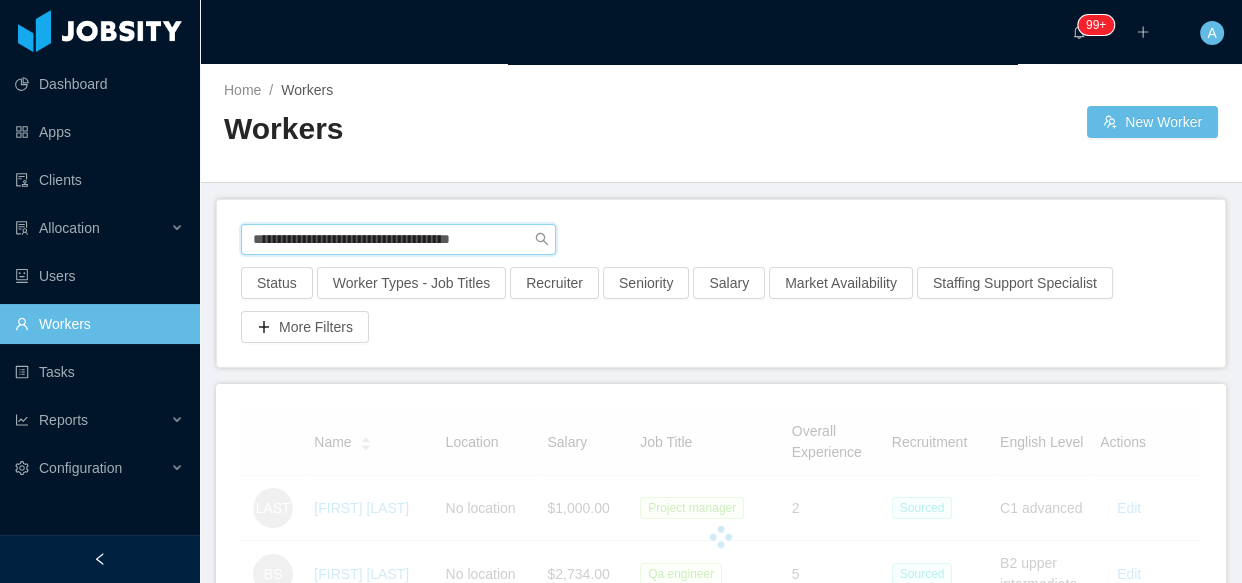 type on "**********" 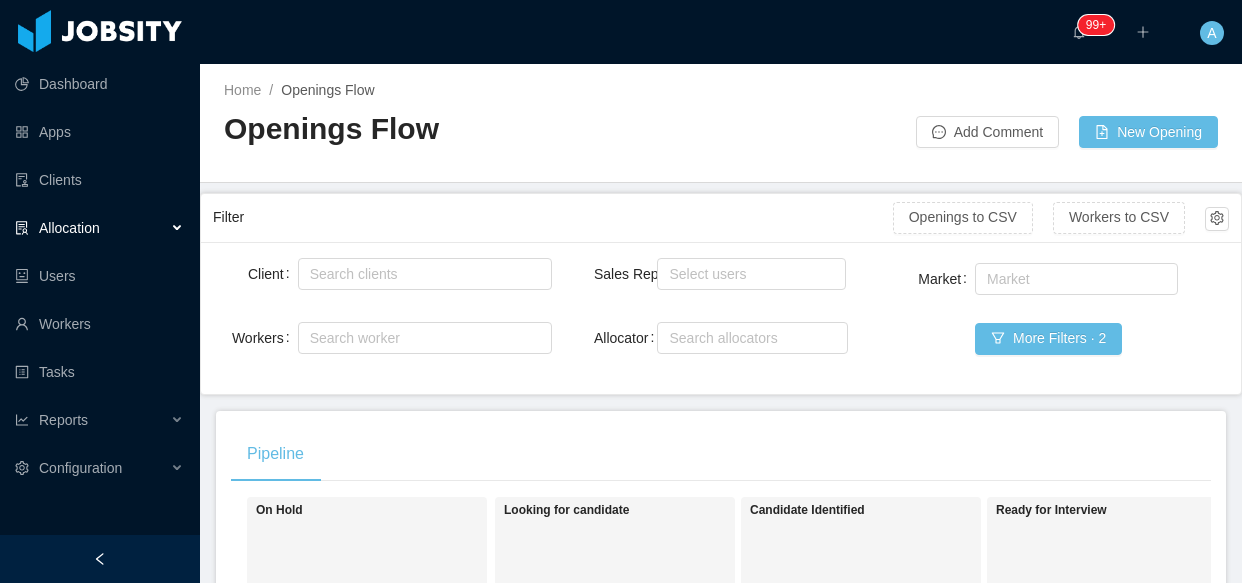 scroll, scrollTop: 0, scrollLeft: 0, axis: both 